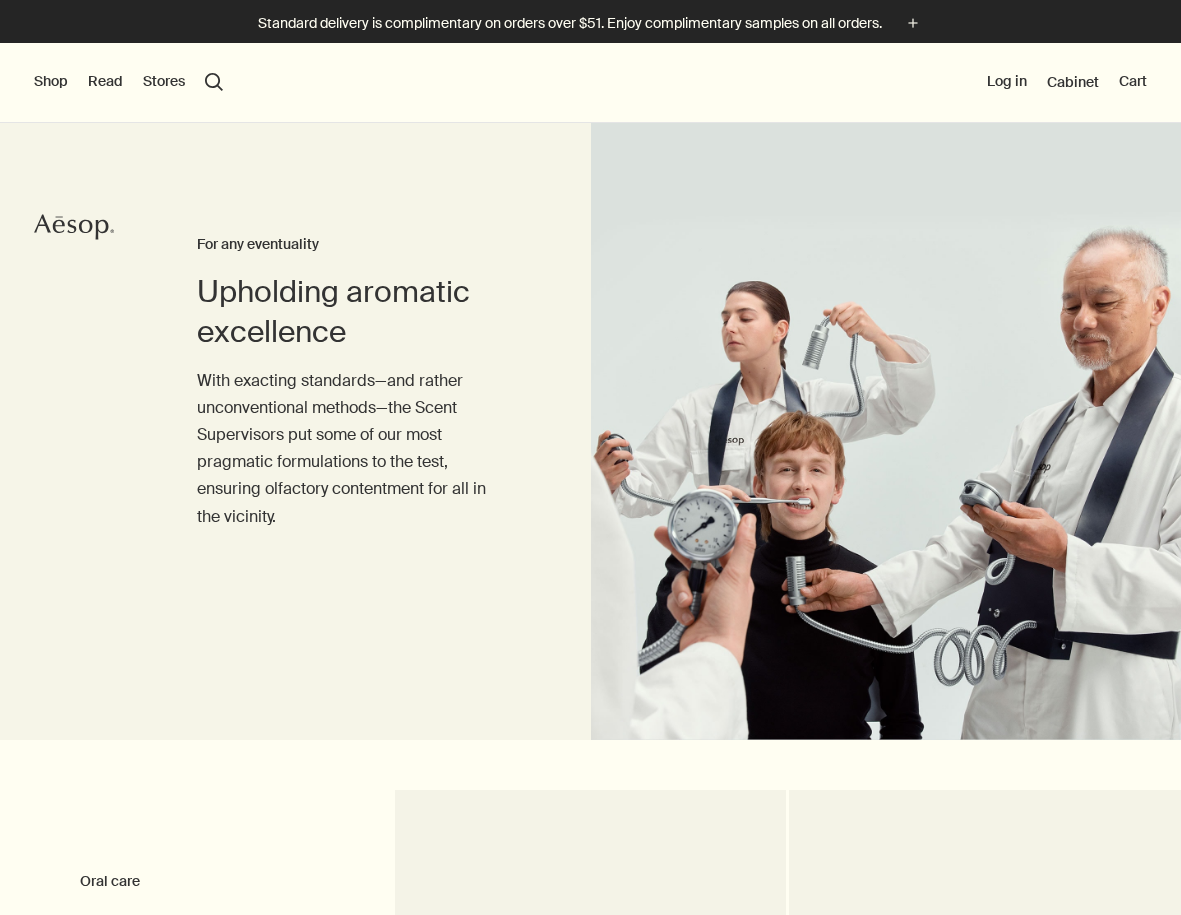 scroll, scrollTop: 0, scrollLeft: 0, axis: both 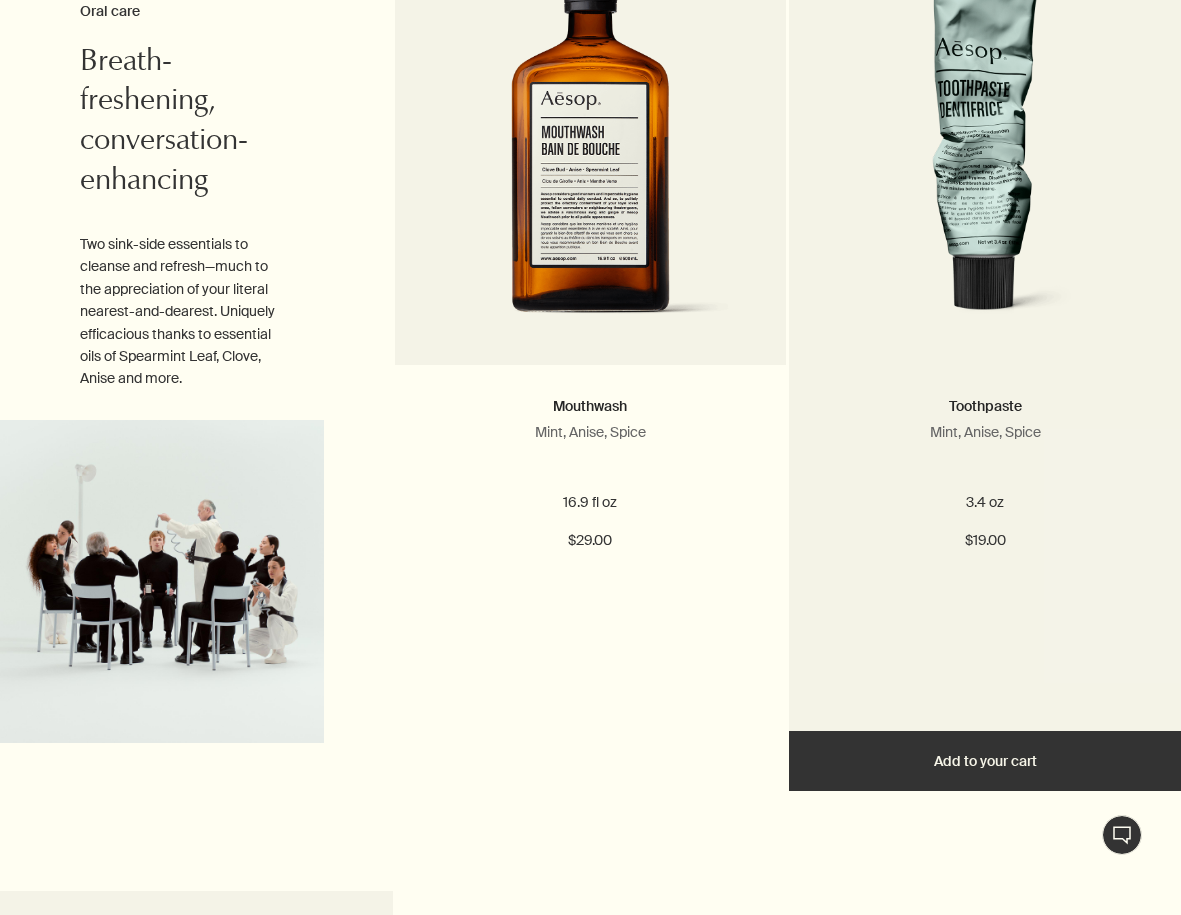 click on "Add Add to your cart" at bounding box center (985, 761) 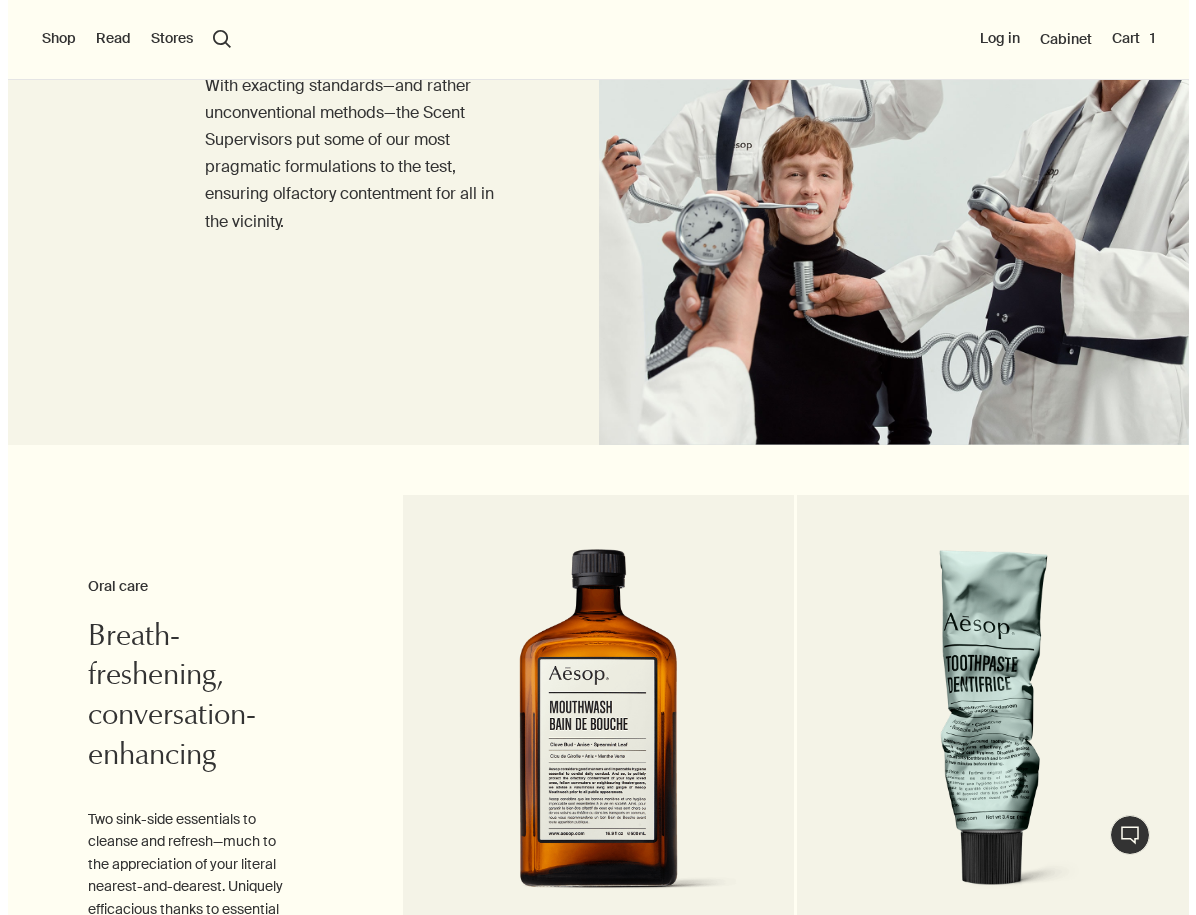 scroll, scrollTop: 0, scrollLeft: 0, axis: both 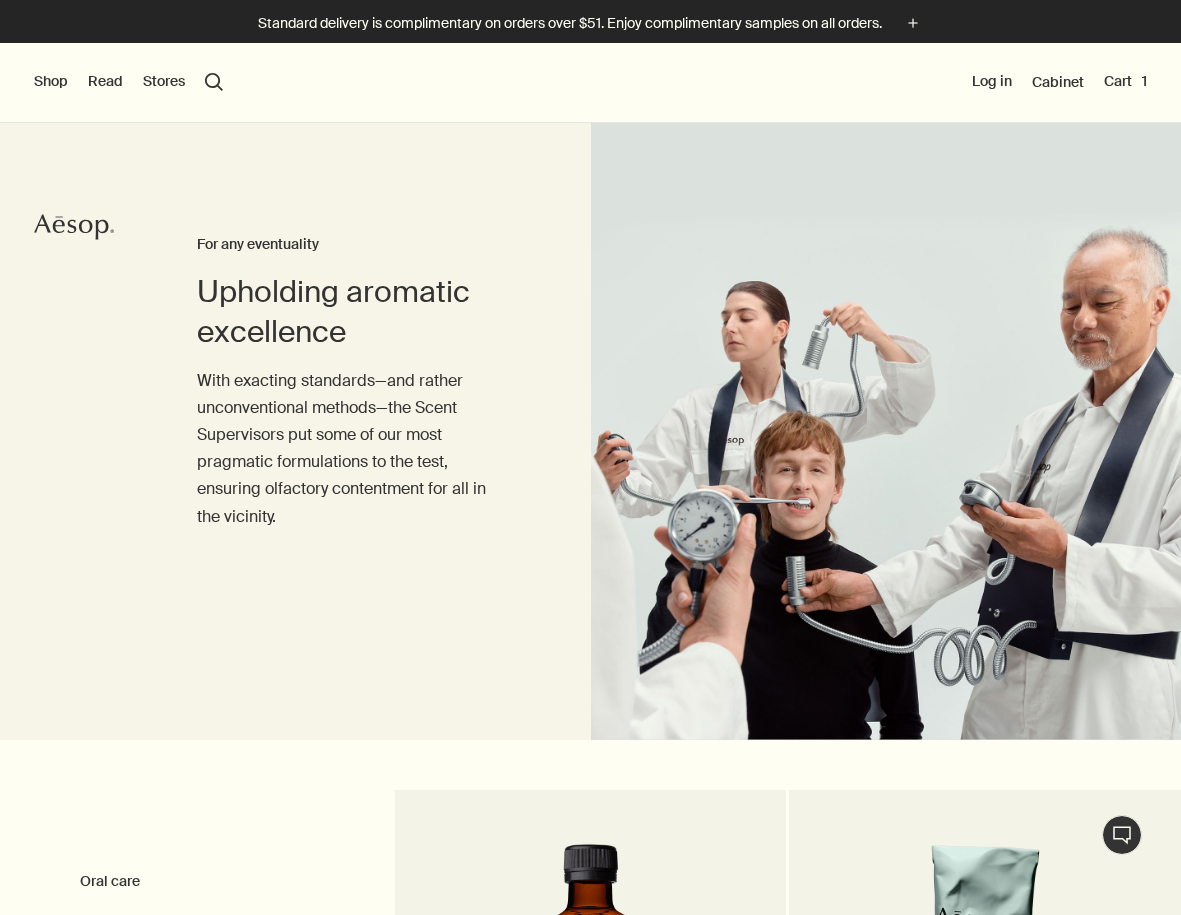 click on "Shop" at bounding box center [51, 82] 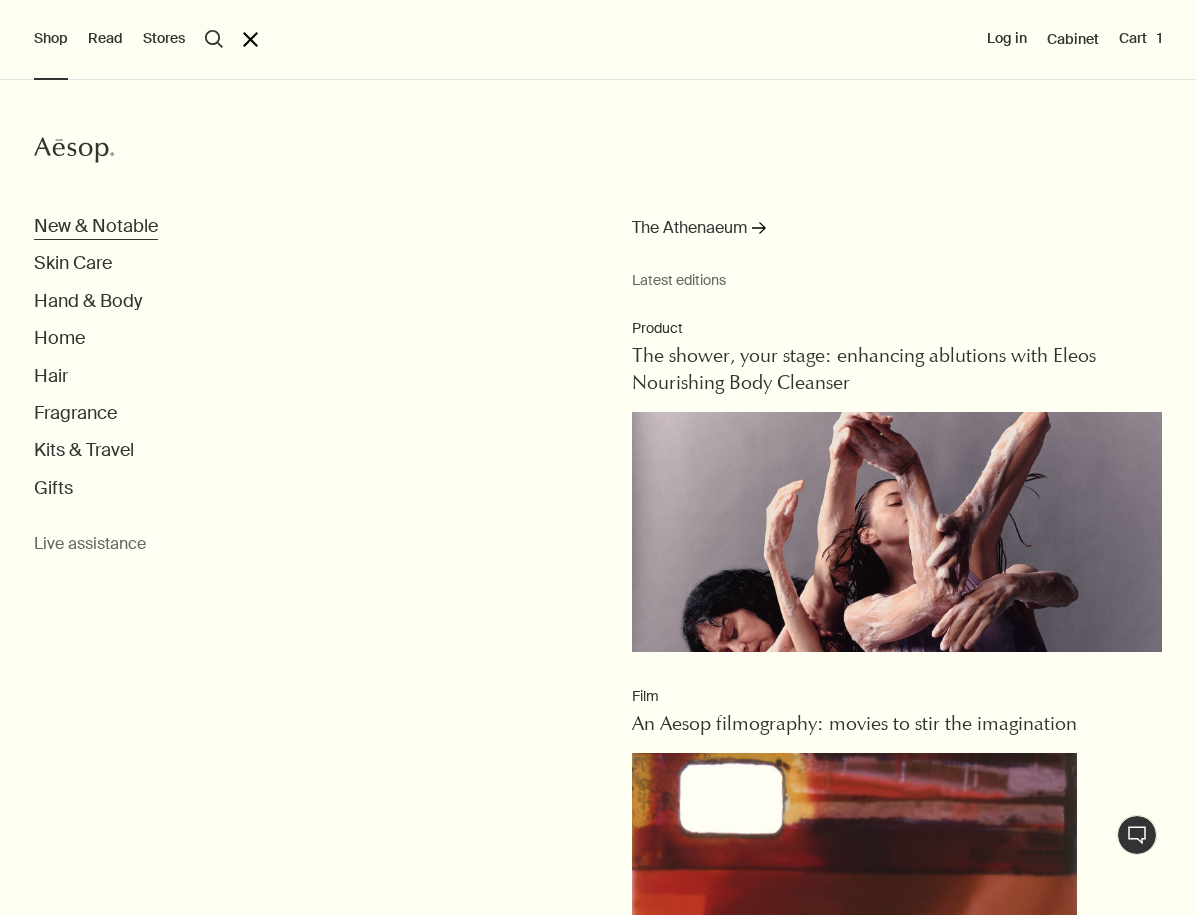 click on "New & Notable" at bounding box center (96, 226) 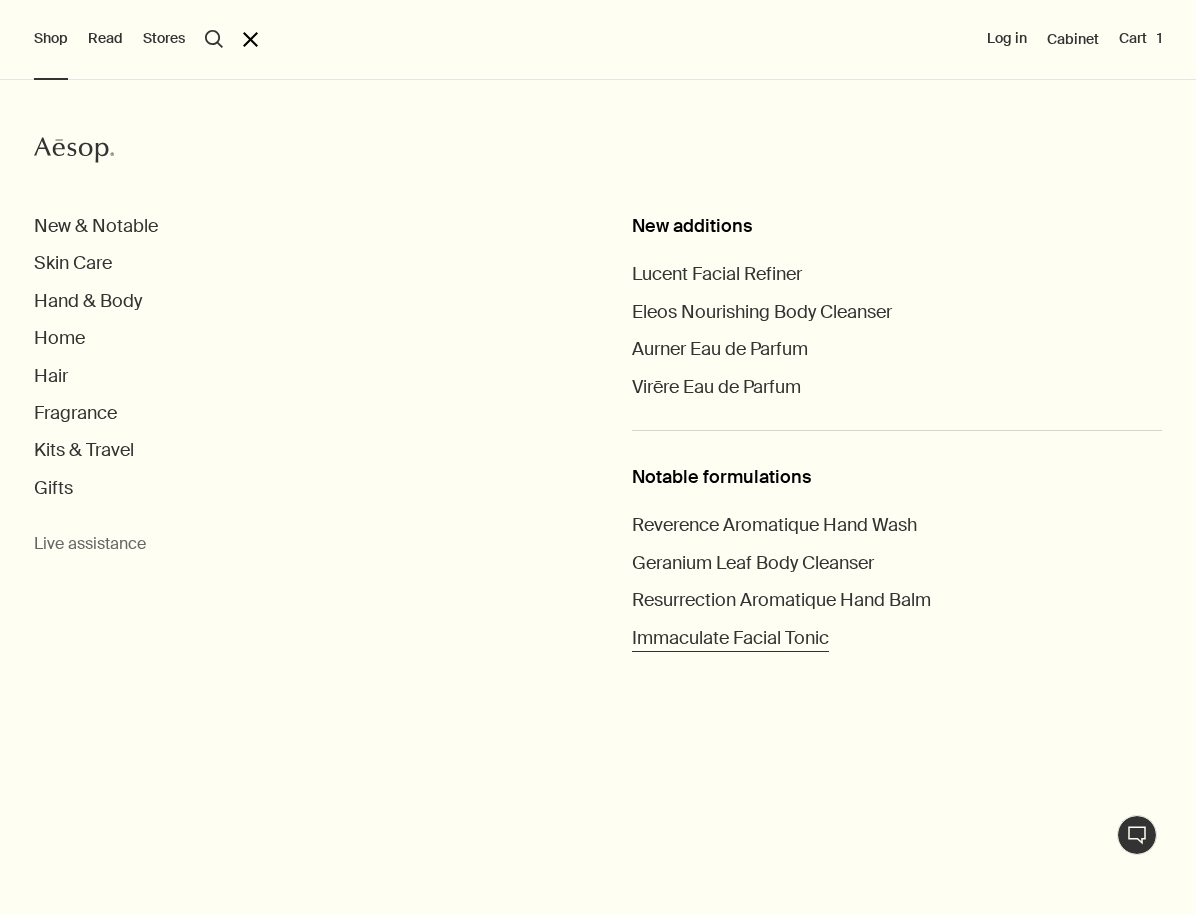 click on "Immaculate Facial Tonic" at bounding box center [730, 638] 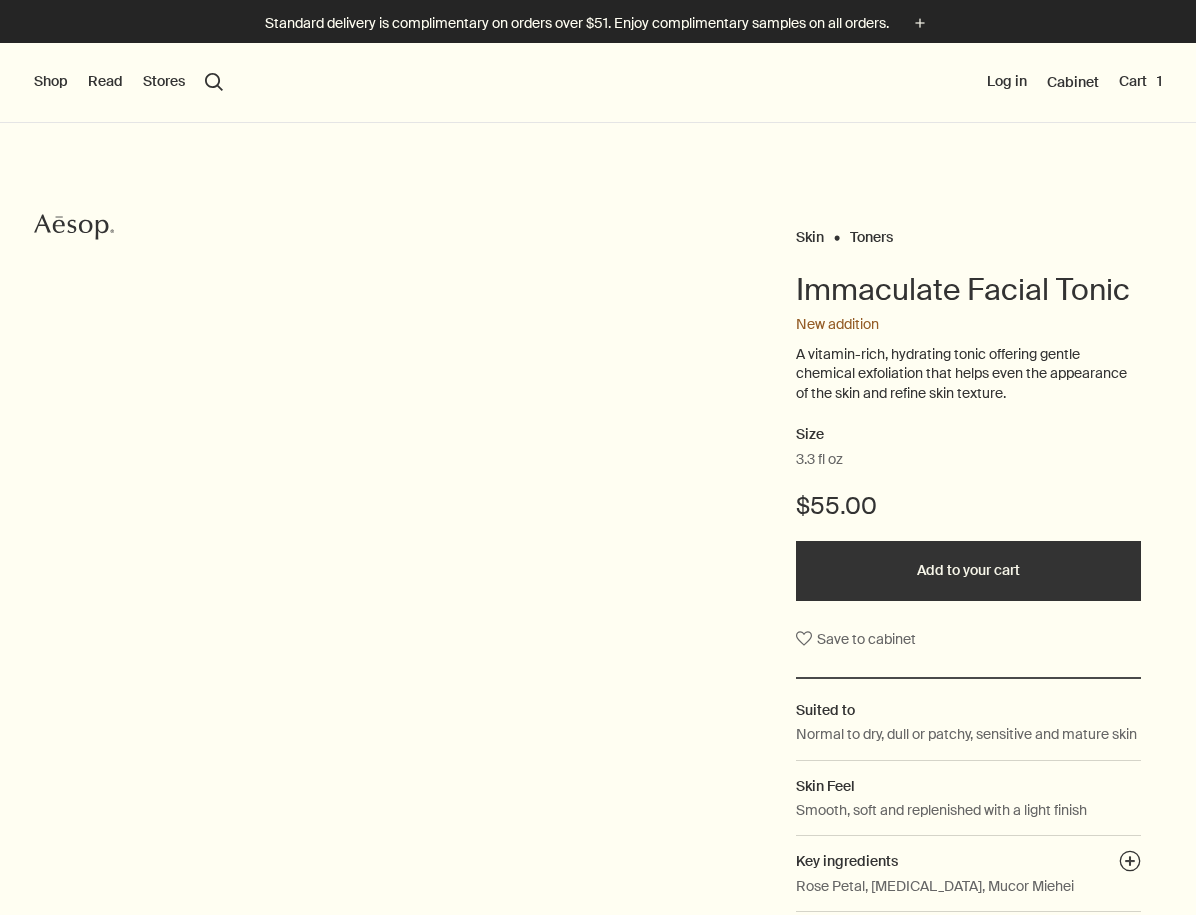 scroll, scrollTop: 0, scrollLeft: 0, axis: both 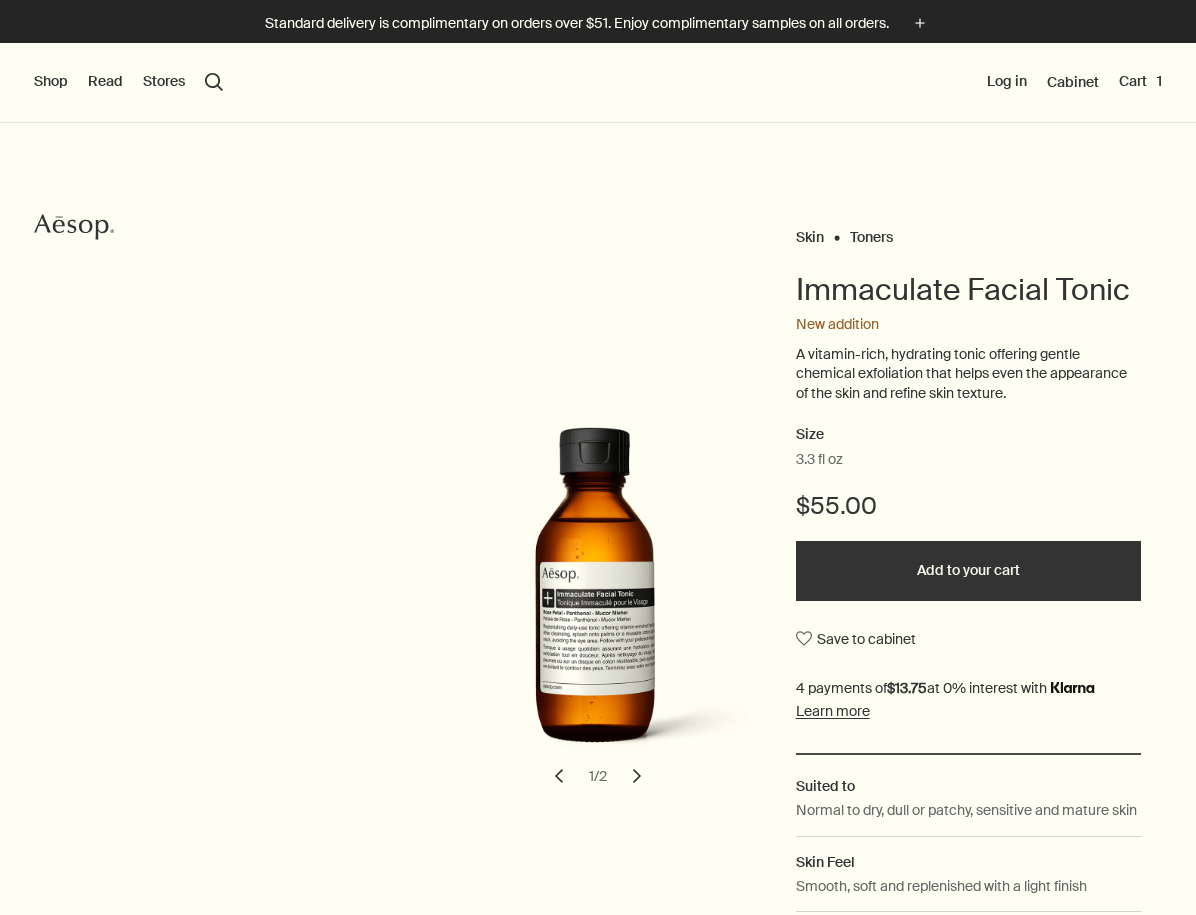 click on "Shop" at bounding box center [51, 82] 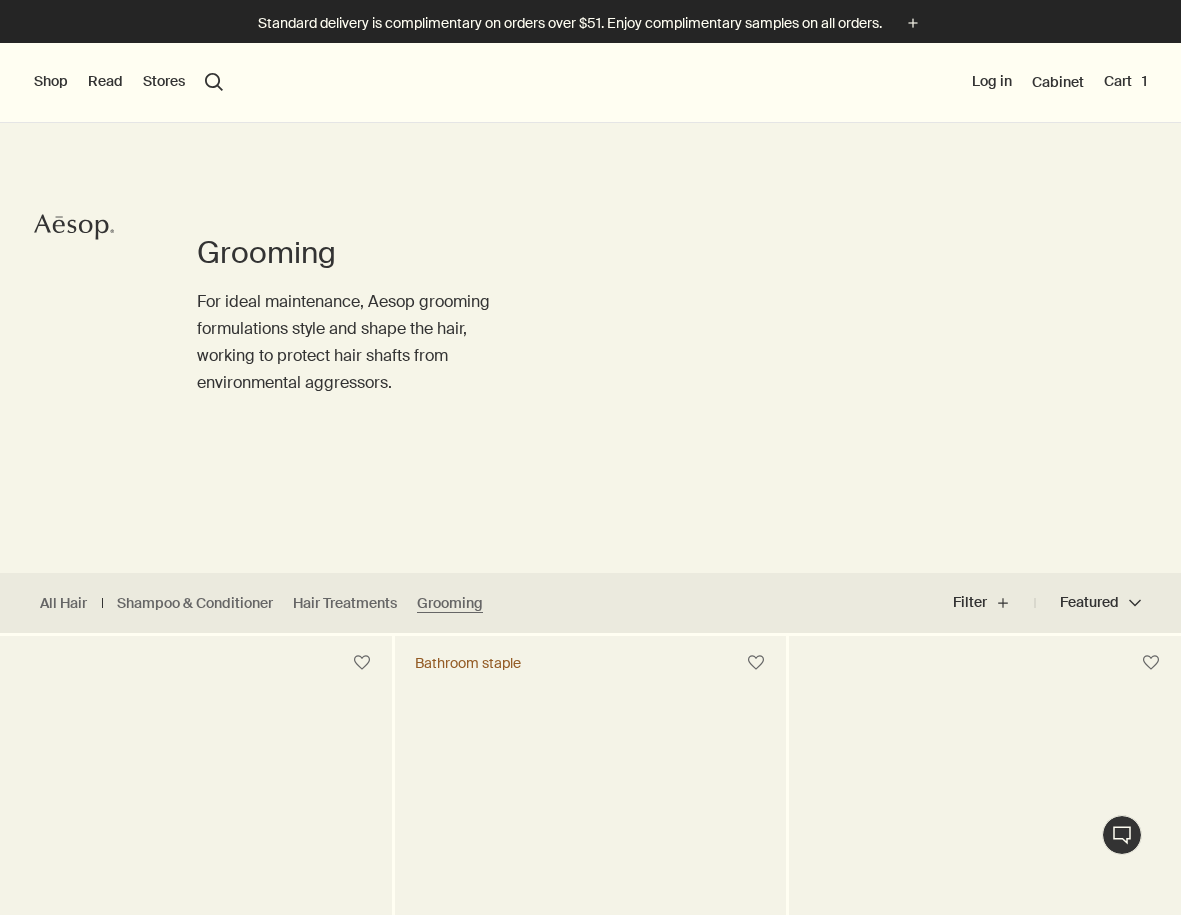 scroll, scrollTop: 0, scrollLeft: 0, axis: both 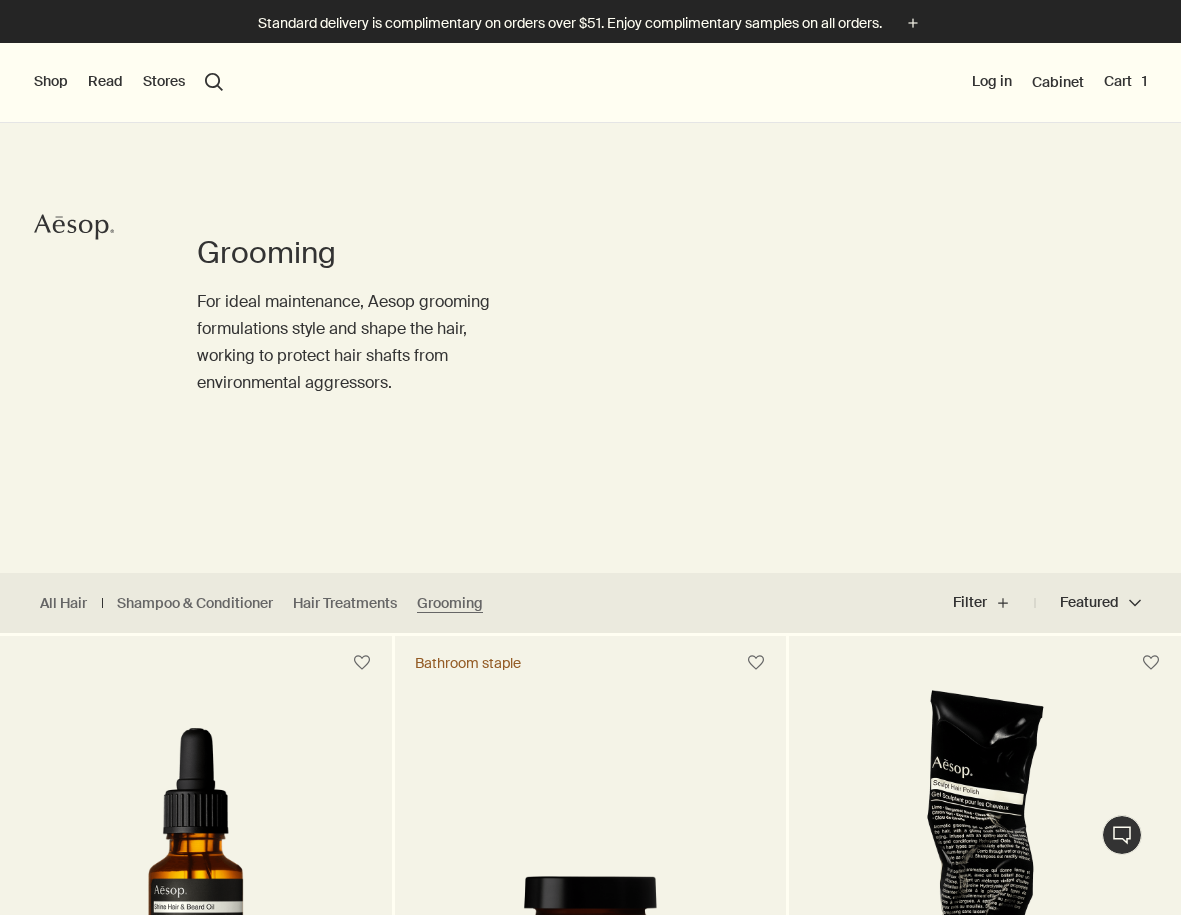 click on "Shop" at bounding box center (51, 82) 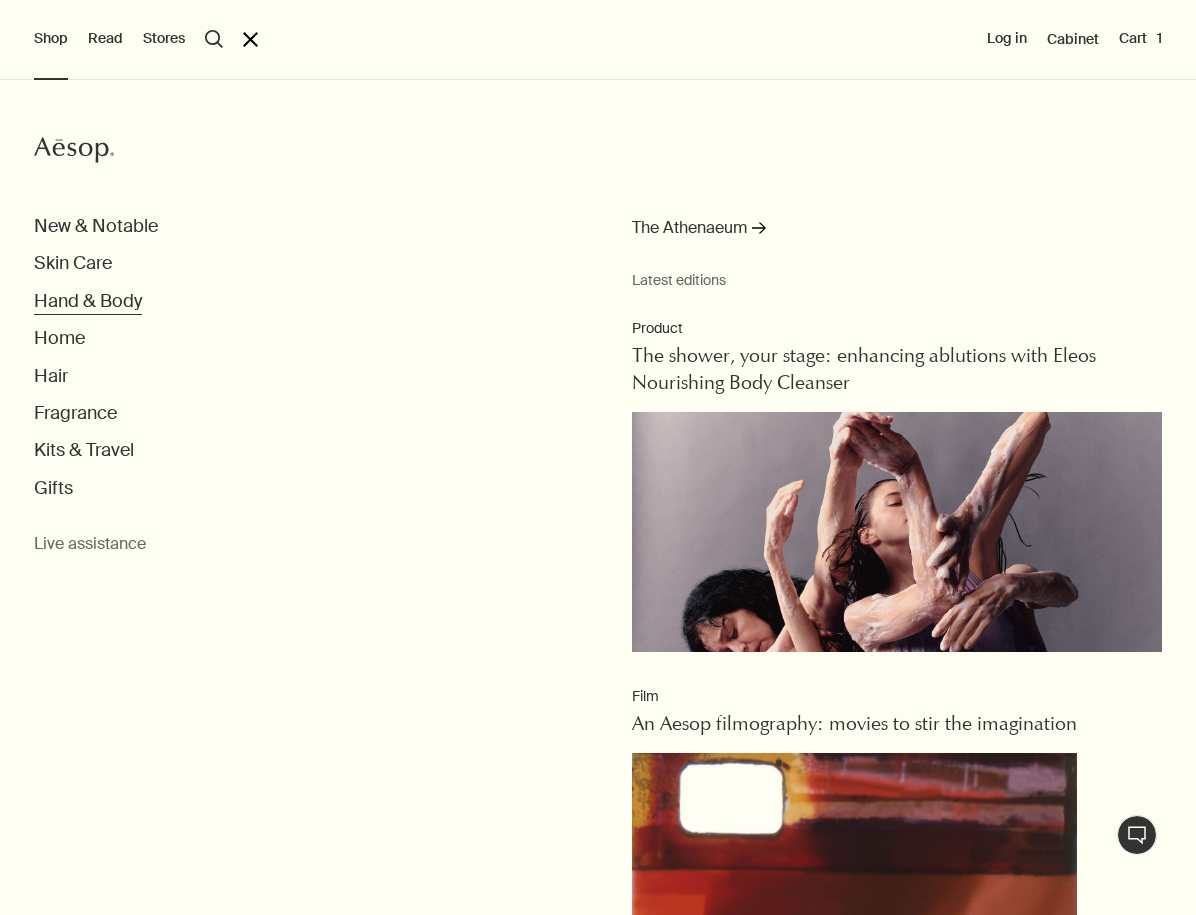 click on "Hand & Body" at bounding box center (88, 301) 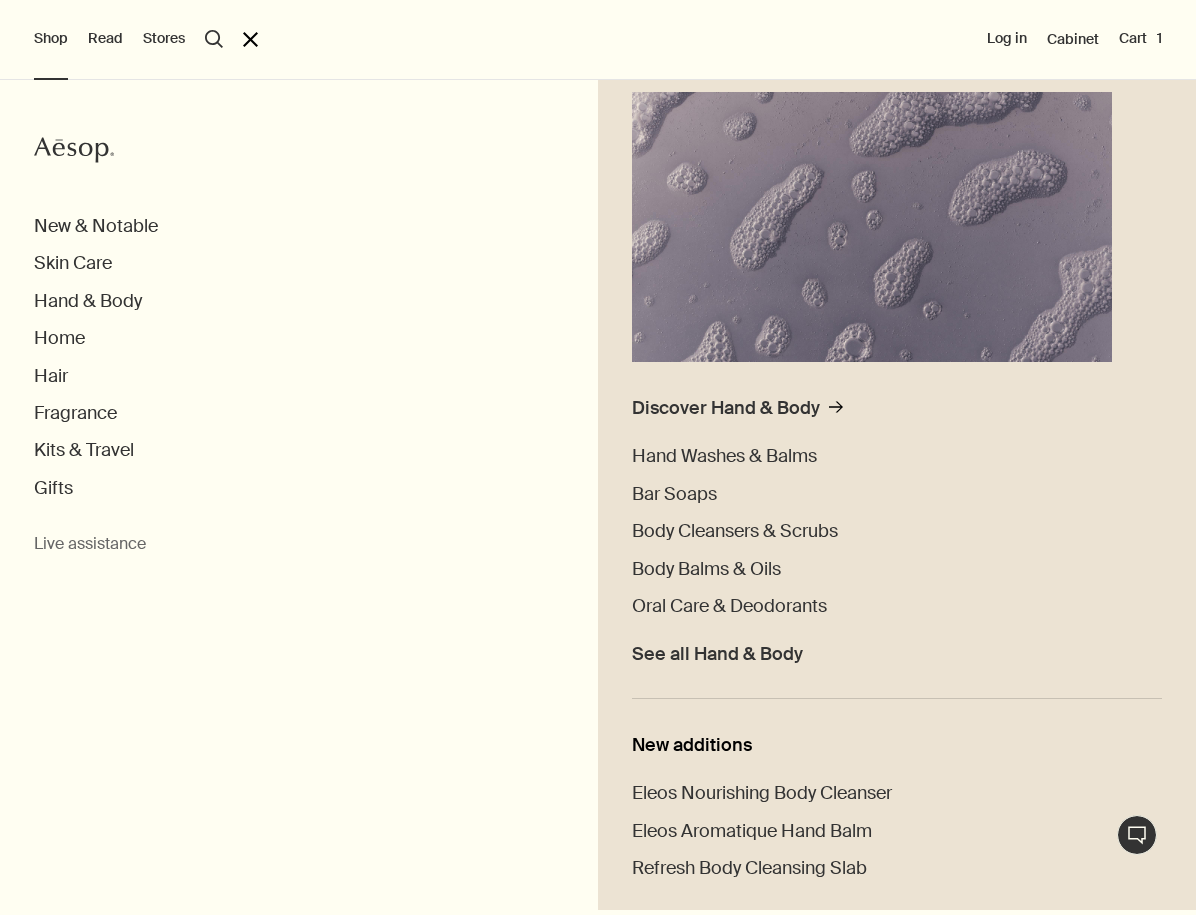 scroll, scrollTop: 310, scrollLeft: 0, axis: vertical 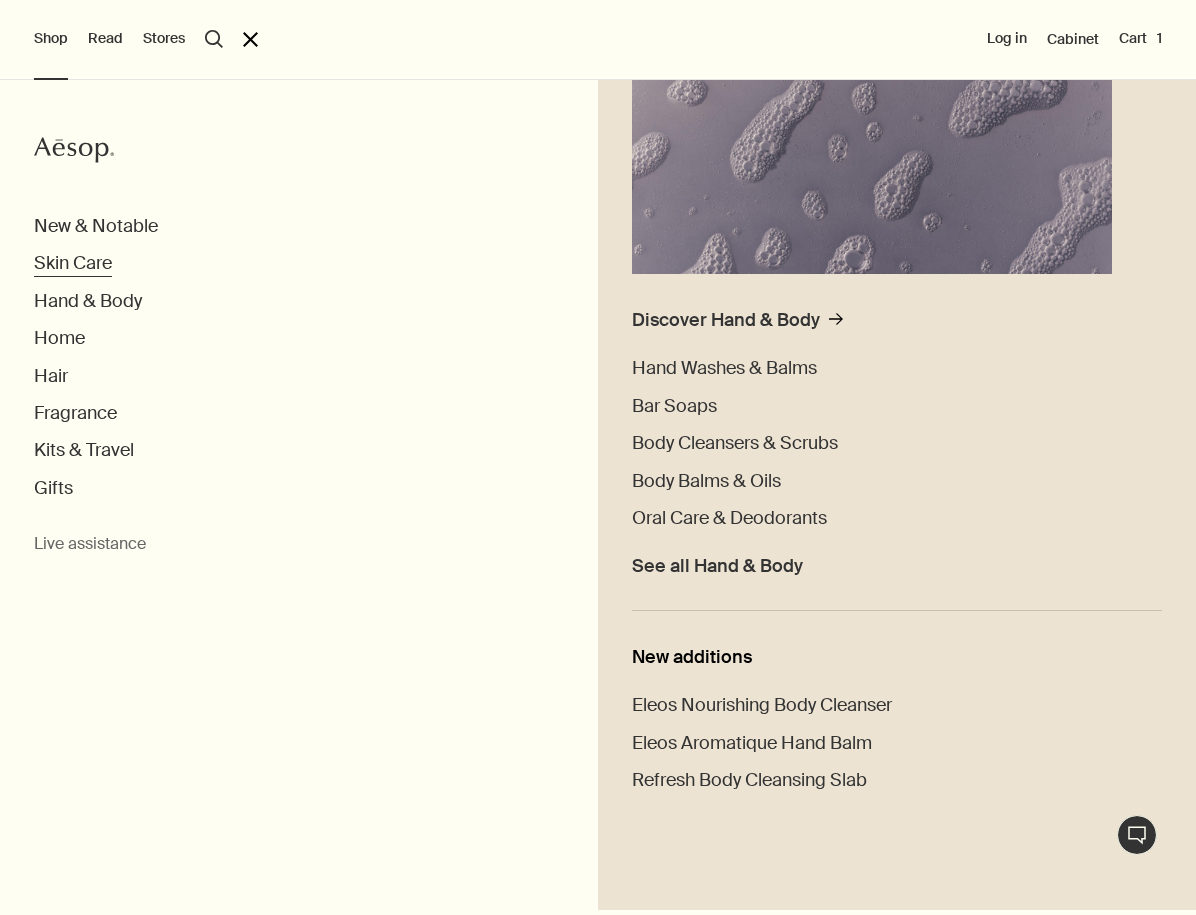 click on "Skin Care" at bounding box center (73, 263) 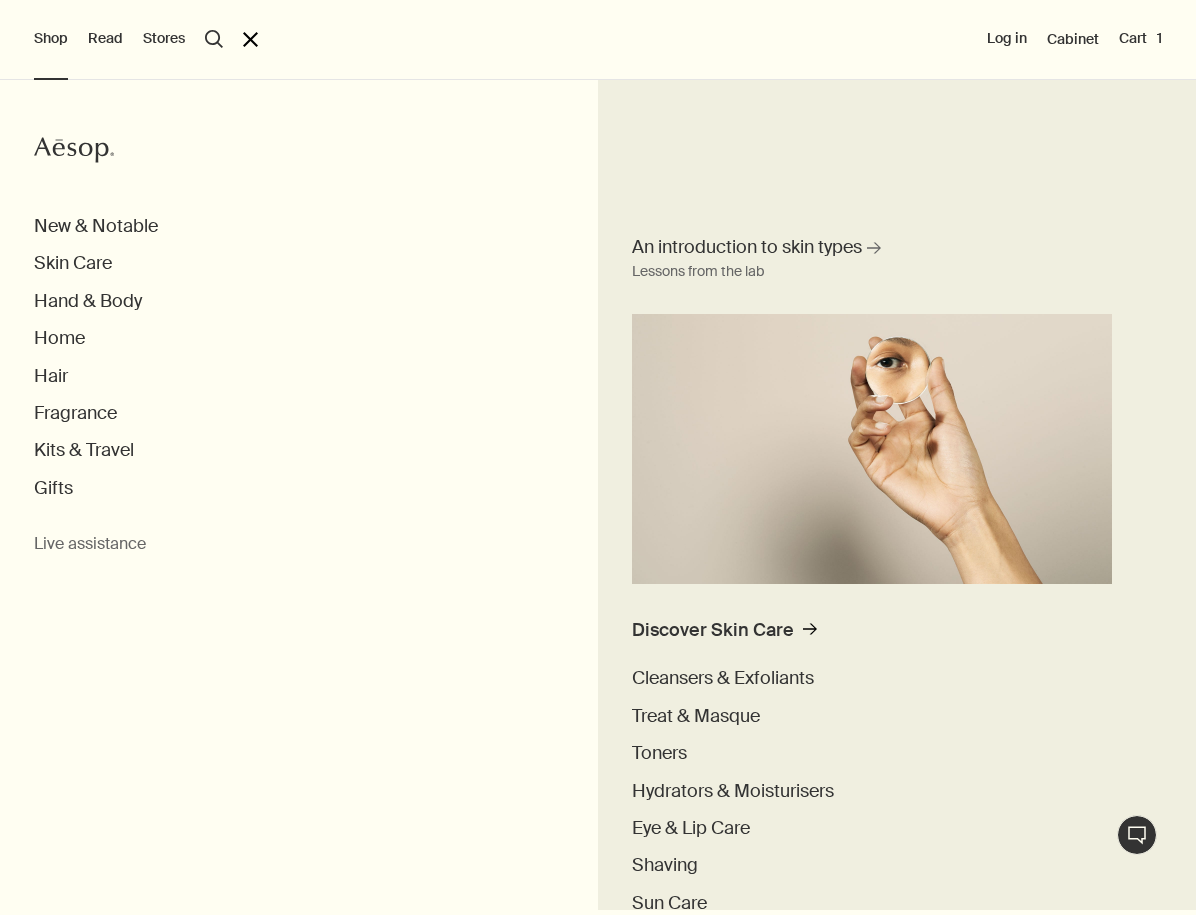 scroll, scrollTop: 36, scrollLeft: 0, axis: vertical 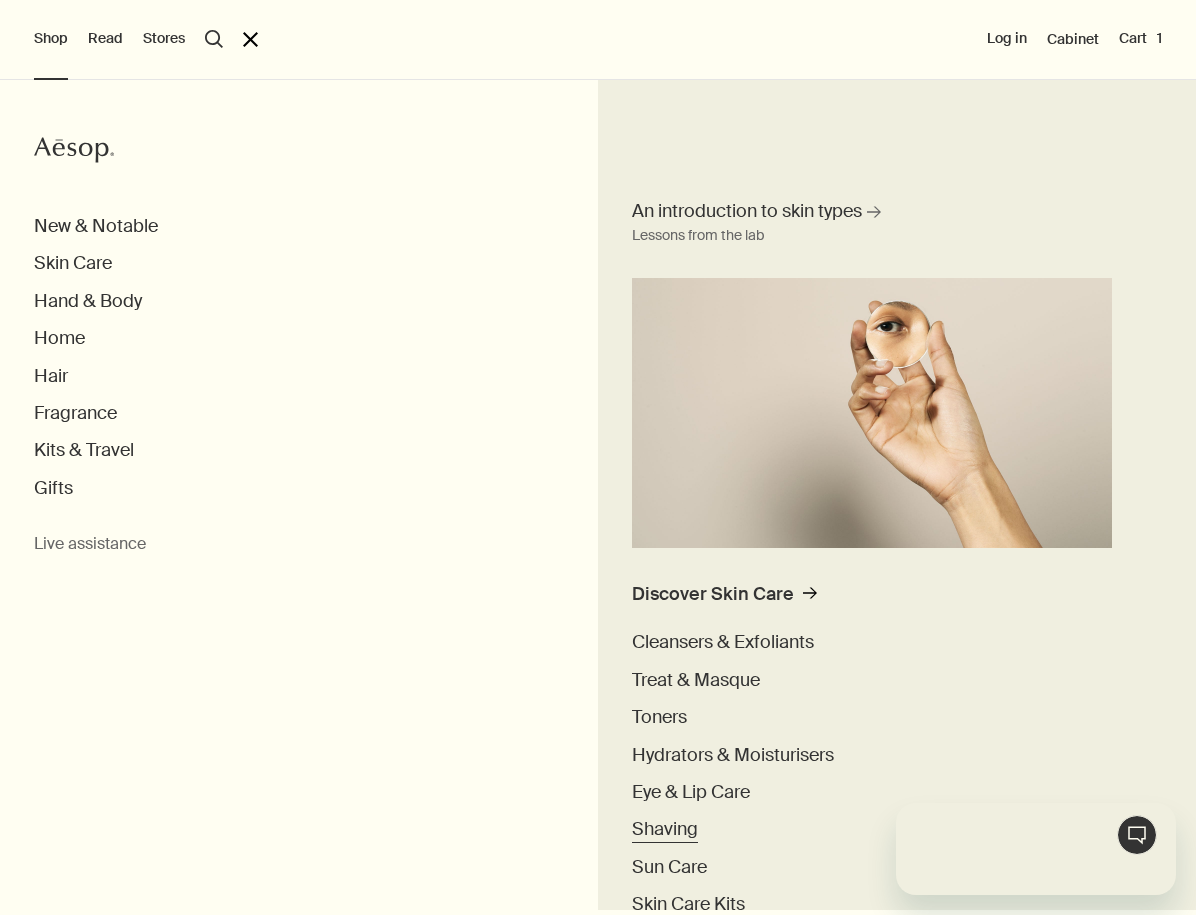 click on "Shaving" at bounding box center (665, 829) 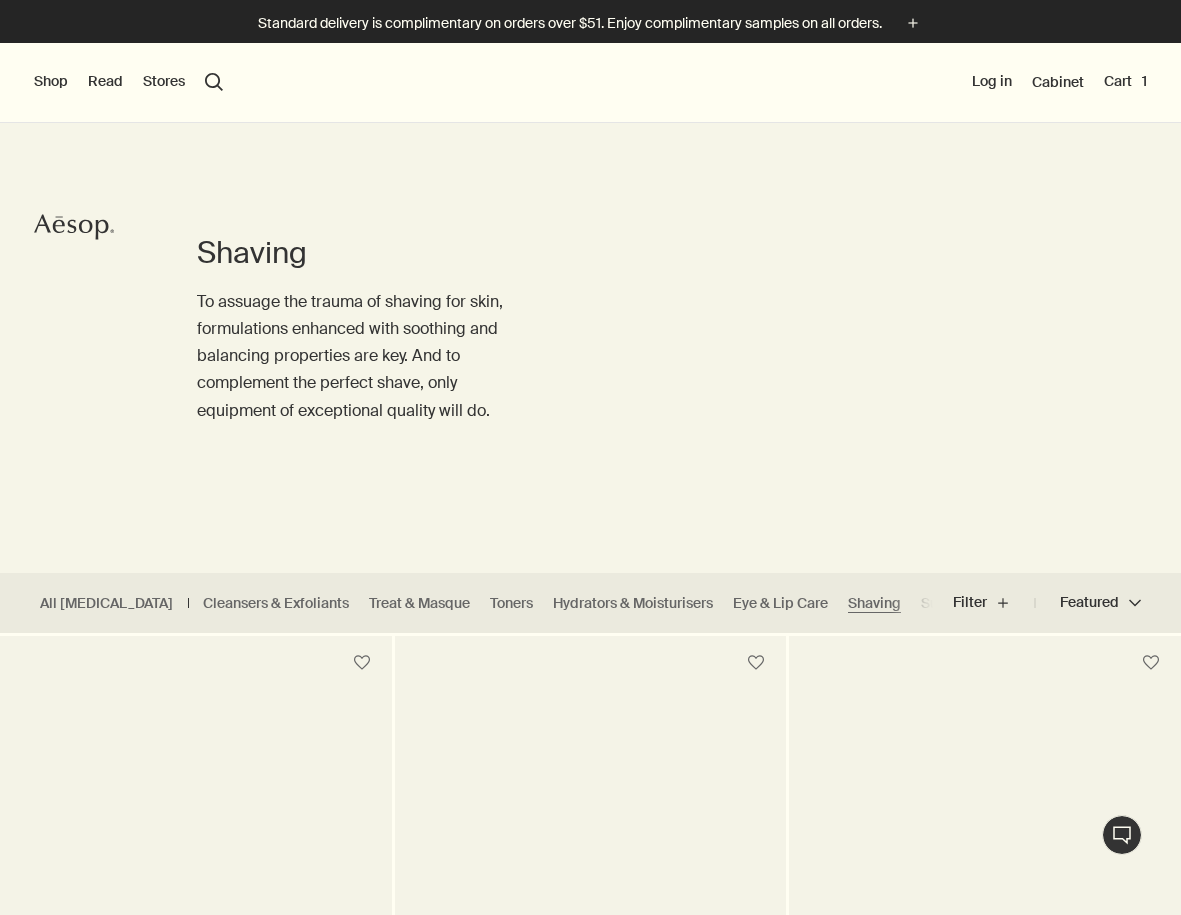 scroll, scrollTop: 0, scrollLeft: 0, axis: both 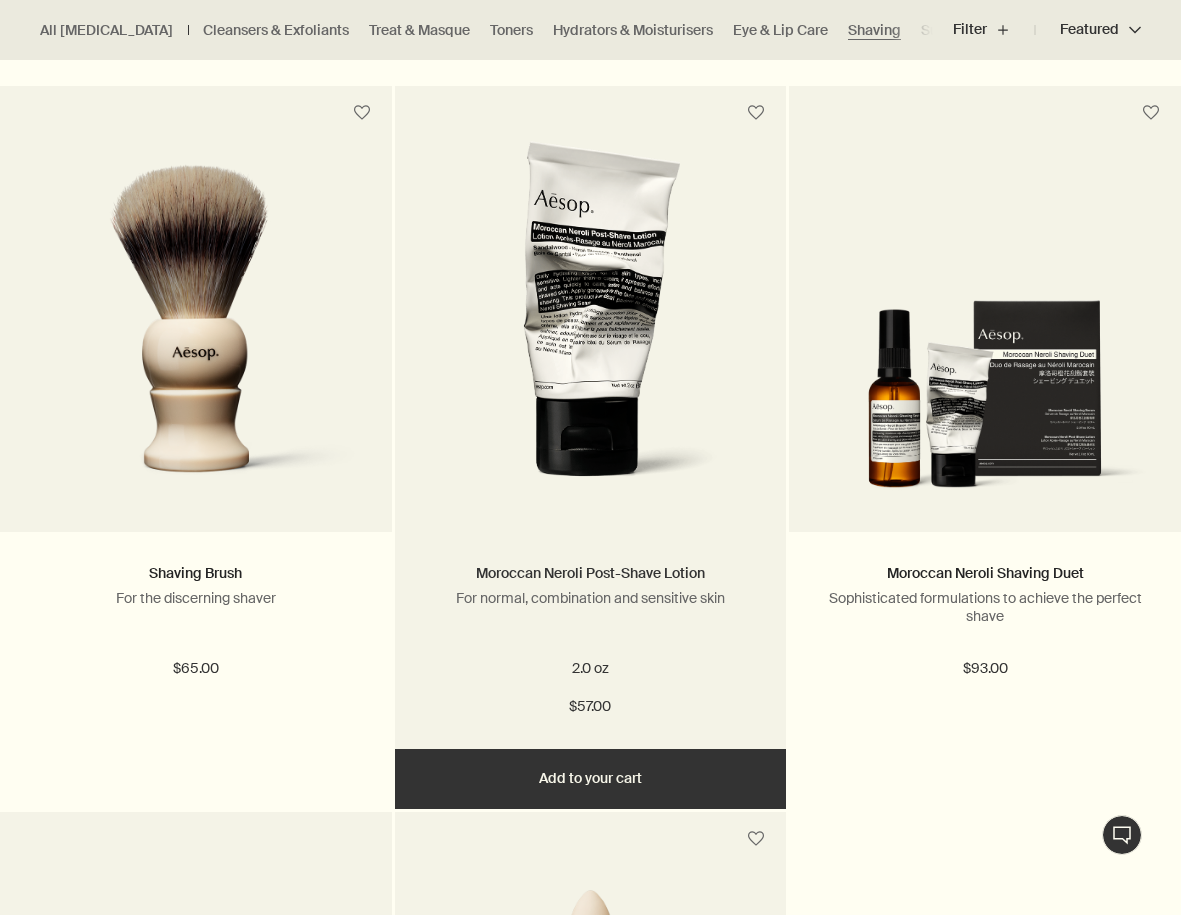 click on "Moroccan Neroli Post-Shave Lotion" at bounding box center [590, 573] 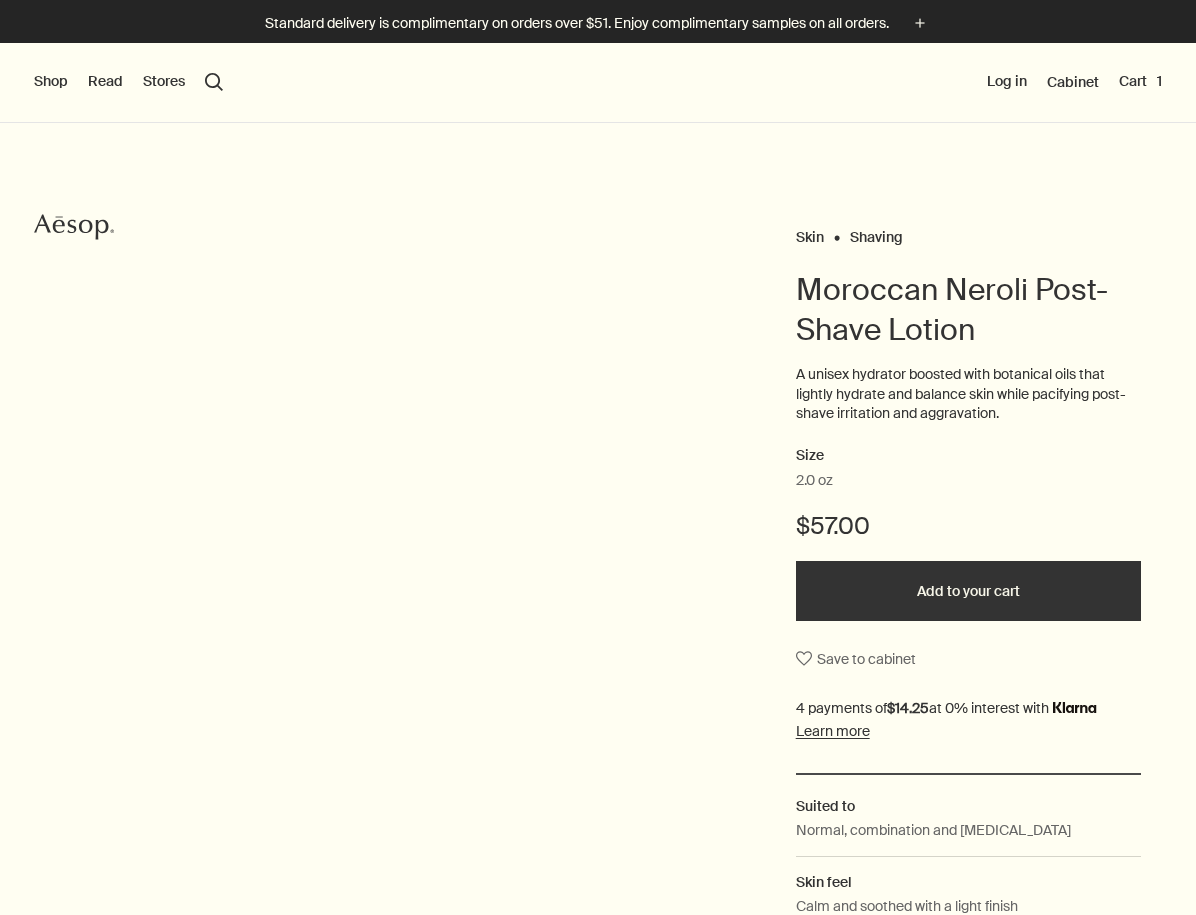 scroll, scrollTop: 0, scrollLeft: 0, axis: both 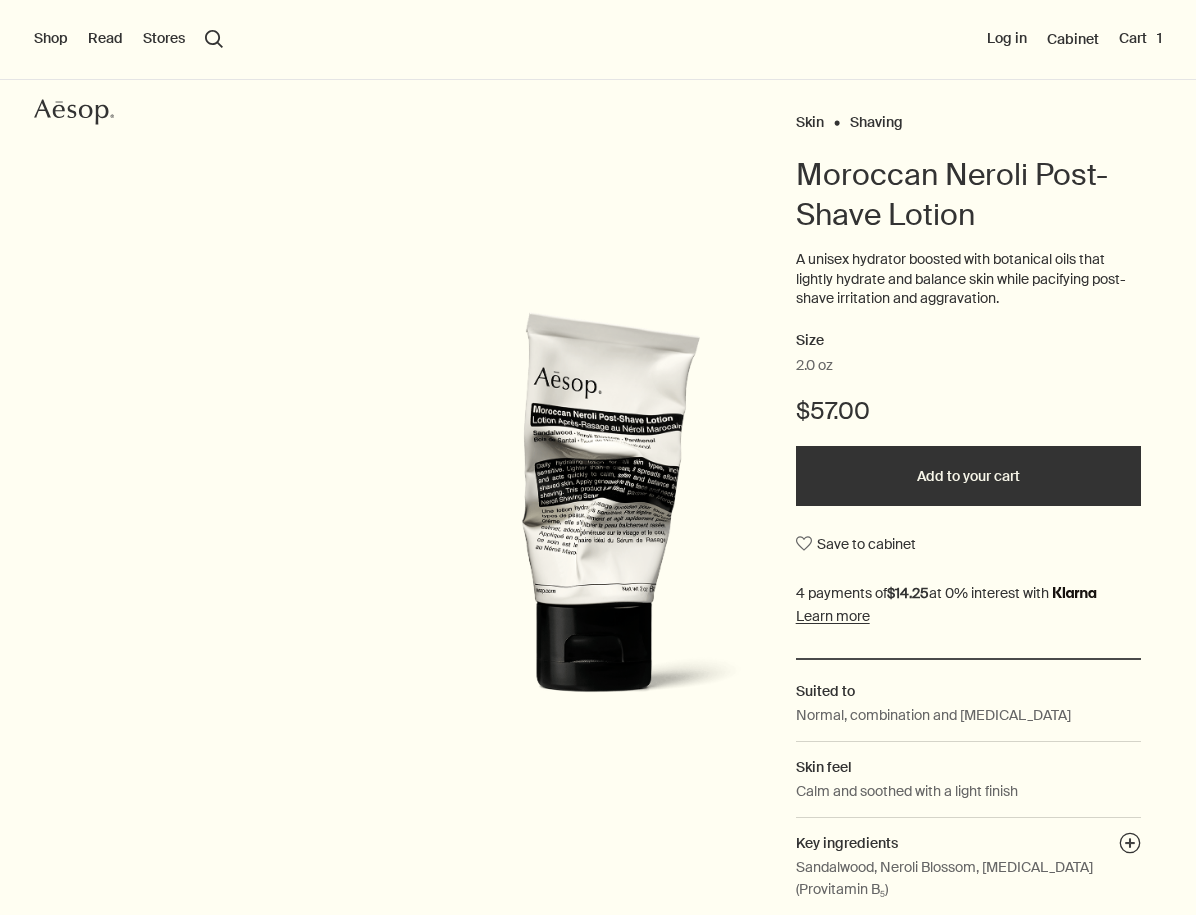 click on "Add to your cart" at bounding box center (968, 476) 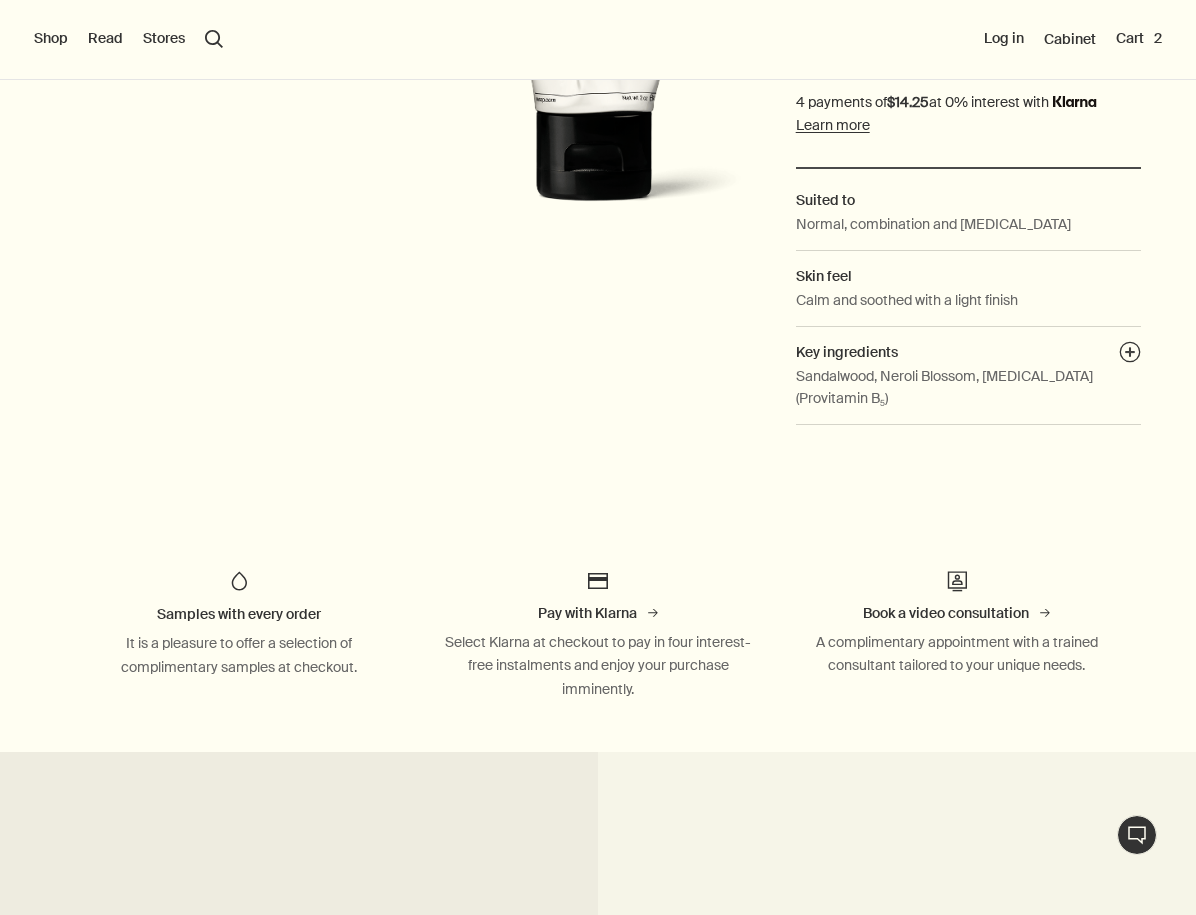 scroll, scrollTop: 358, scrollLeft: 0, axis: vertical 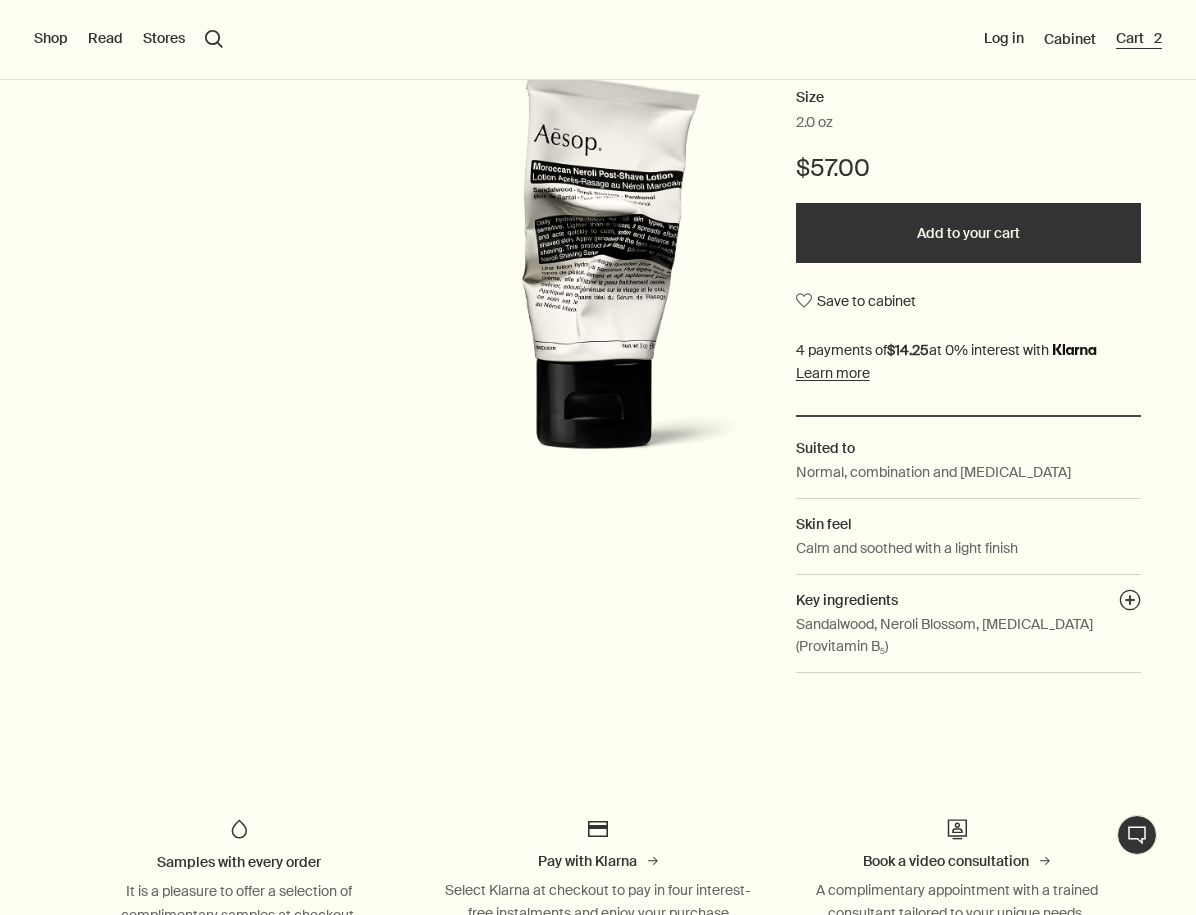 click on "Cart 2" at bounding box center (1139, 39) 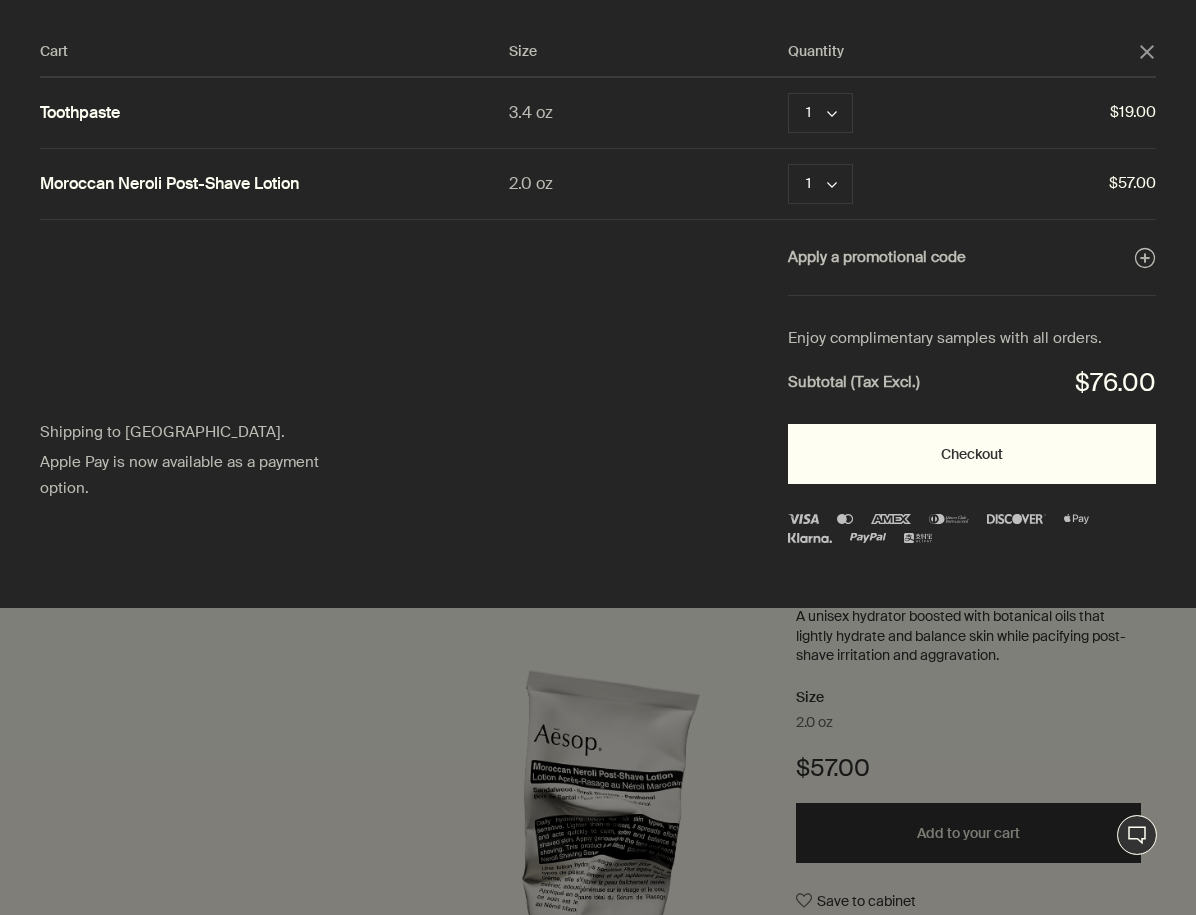 click on "Checkout" at bounding box center (972, 454) 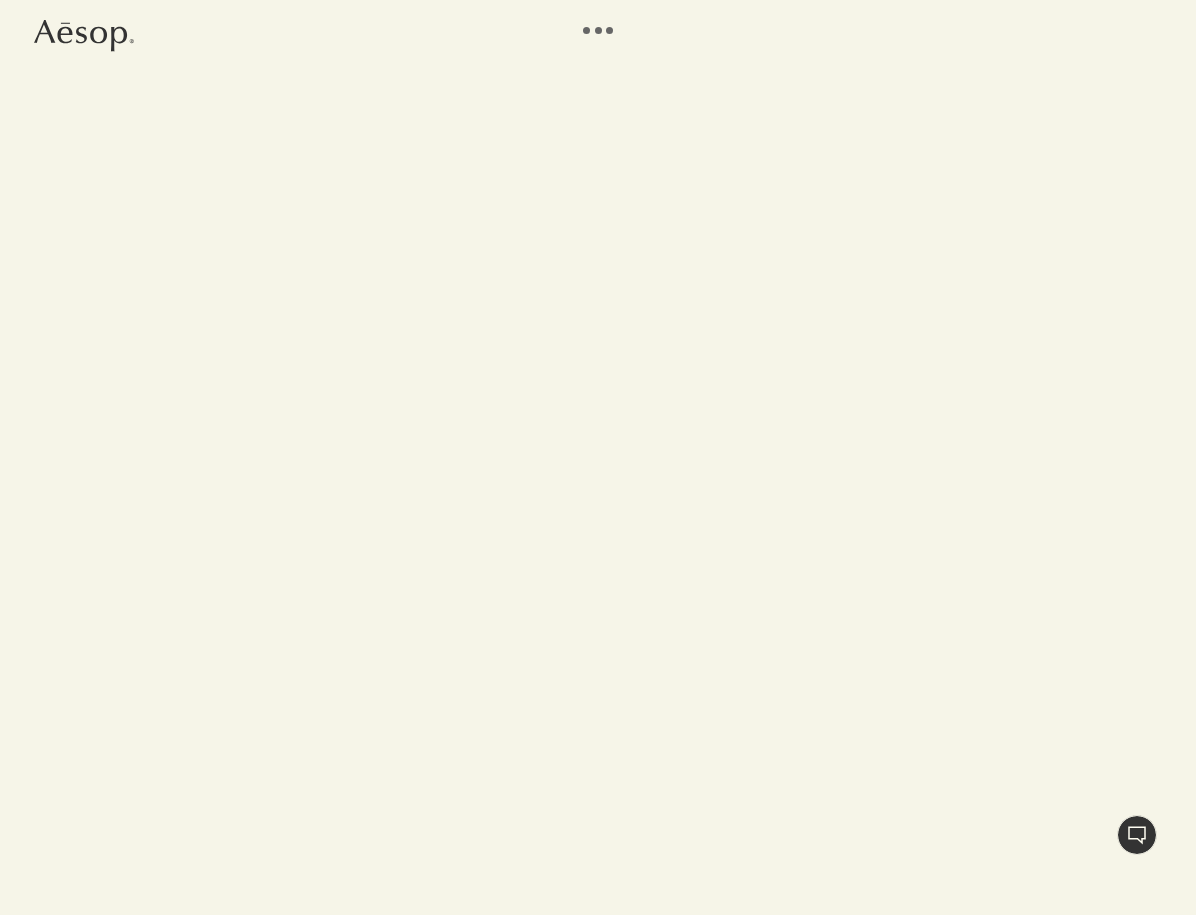 scroll, scrollTop: 0, scrollLeft: 0, axis: both 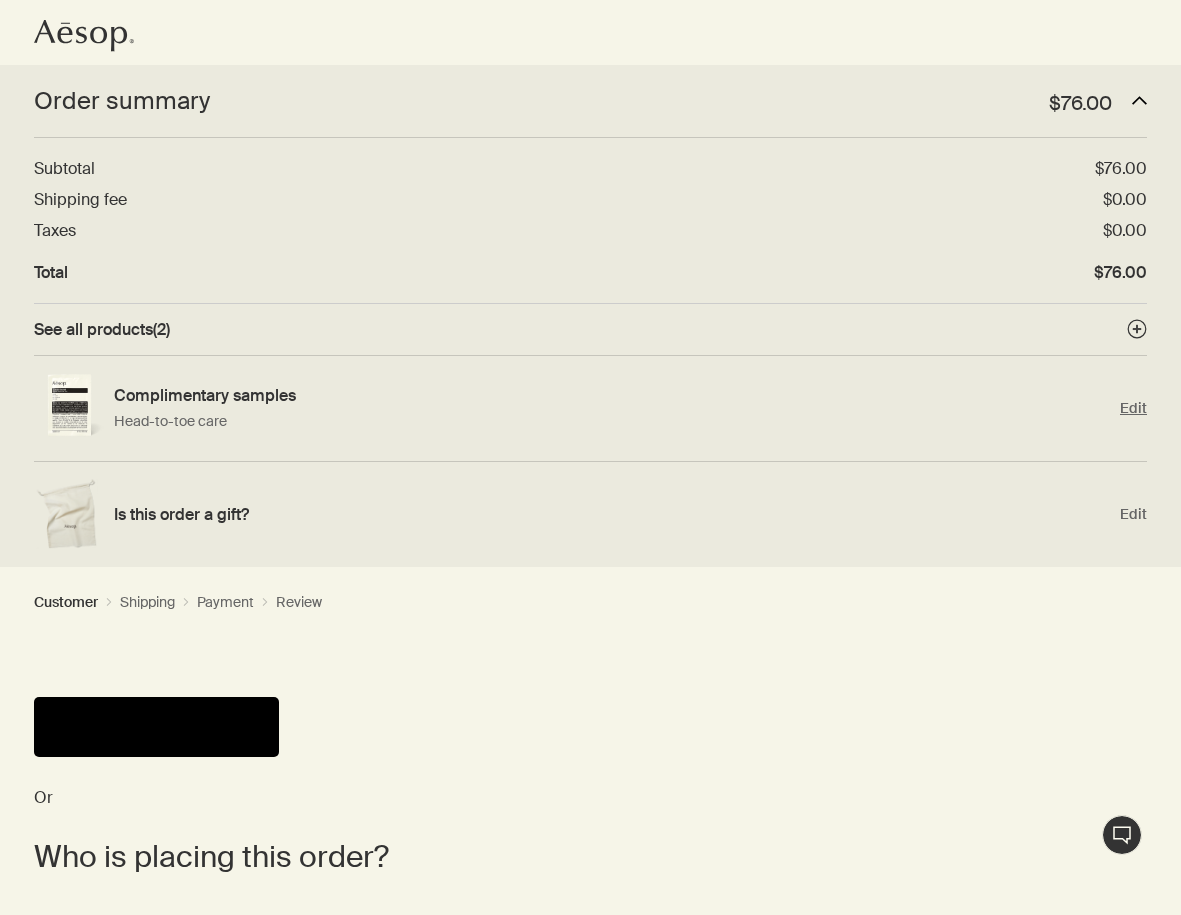 click on "Edit" at bounding box center [1133, 408] 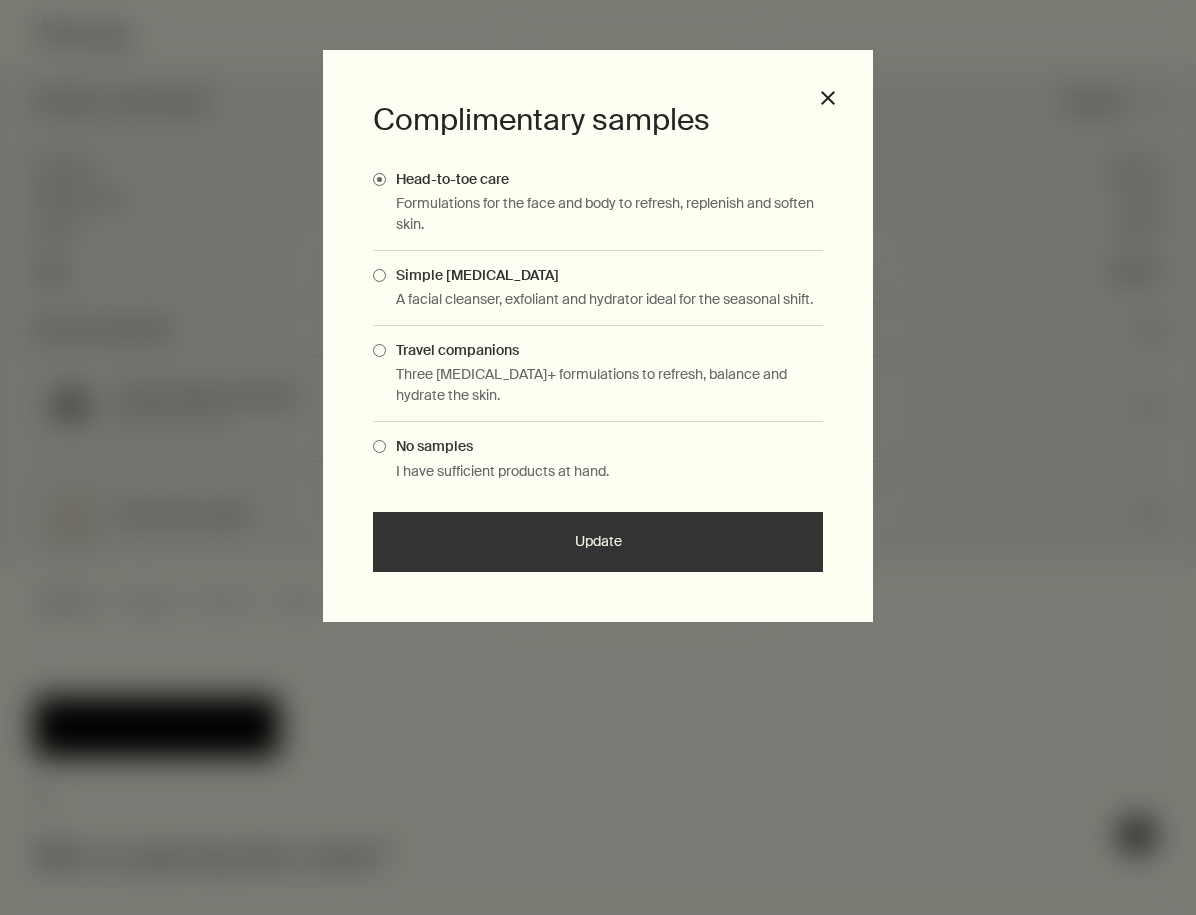 click at bounding box center [379, 275] 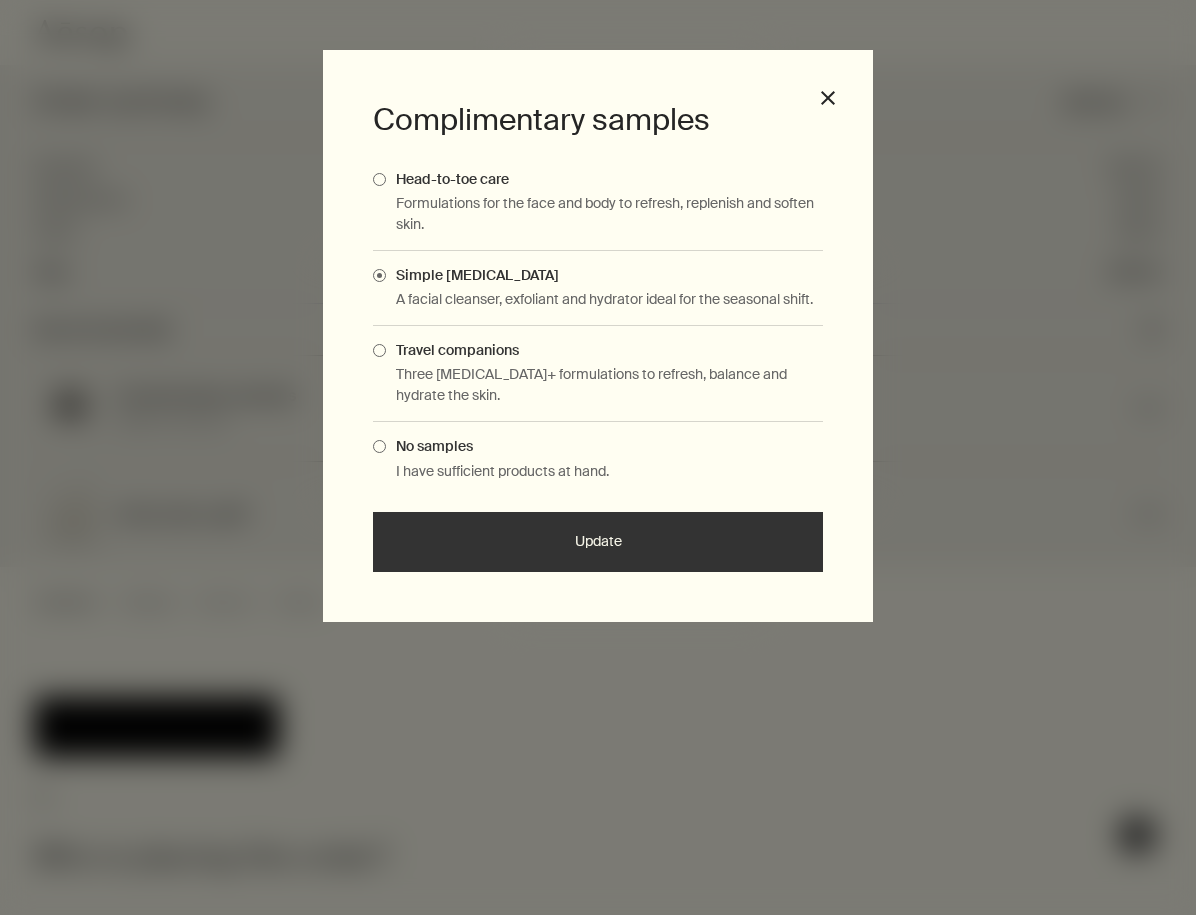 click on "Update" at bounding box center (598, 542) 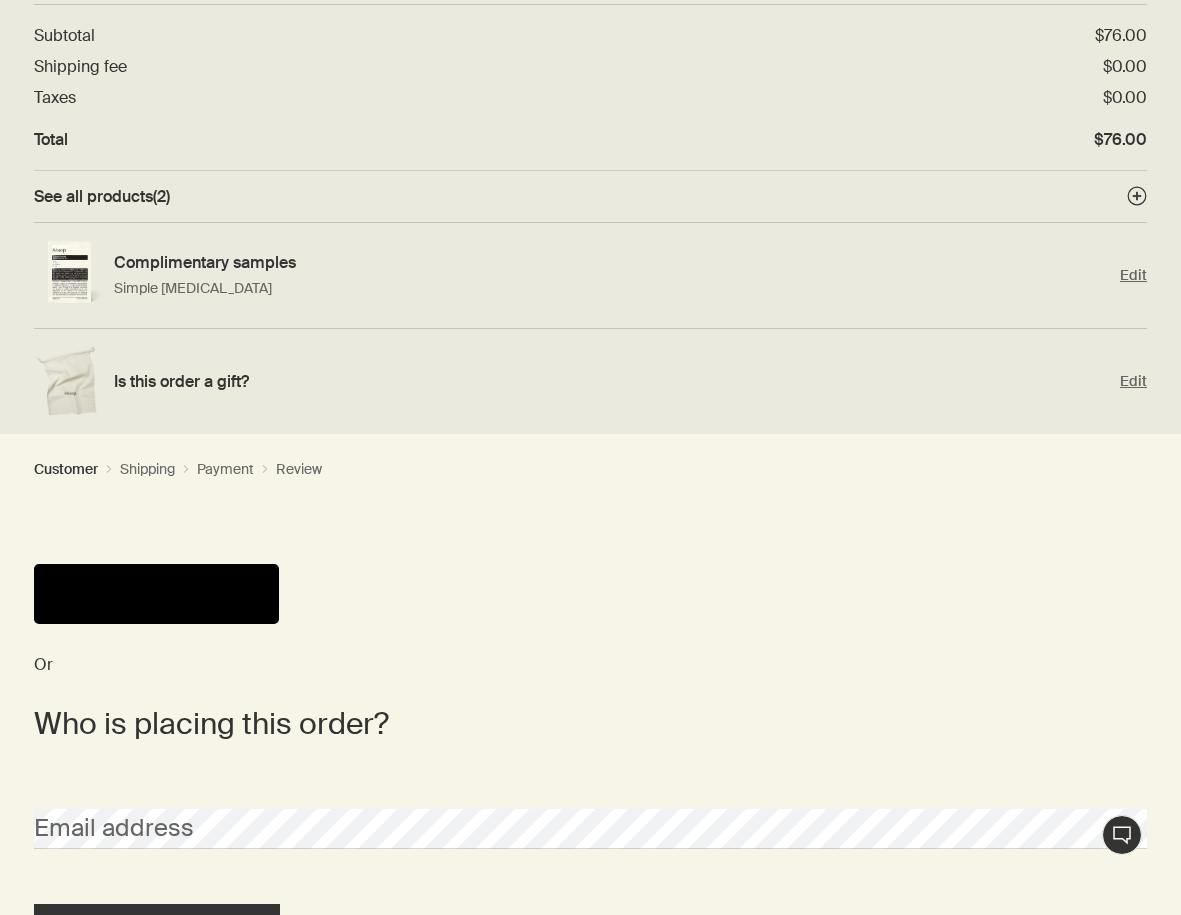 scroll, scrollTop: 258, scrollLeft: 0, axis: vertical 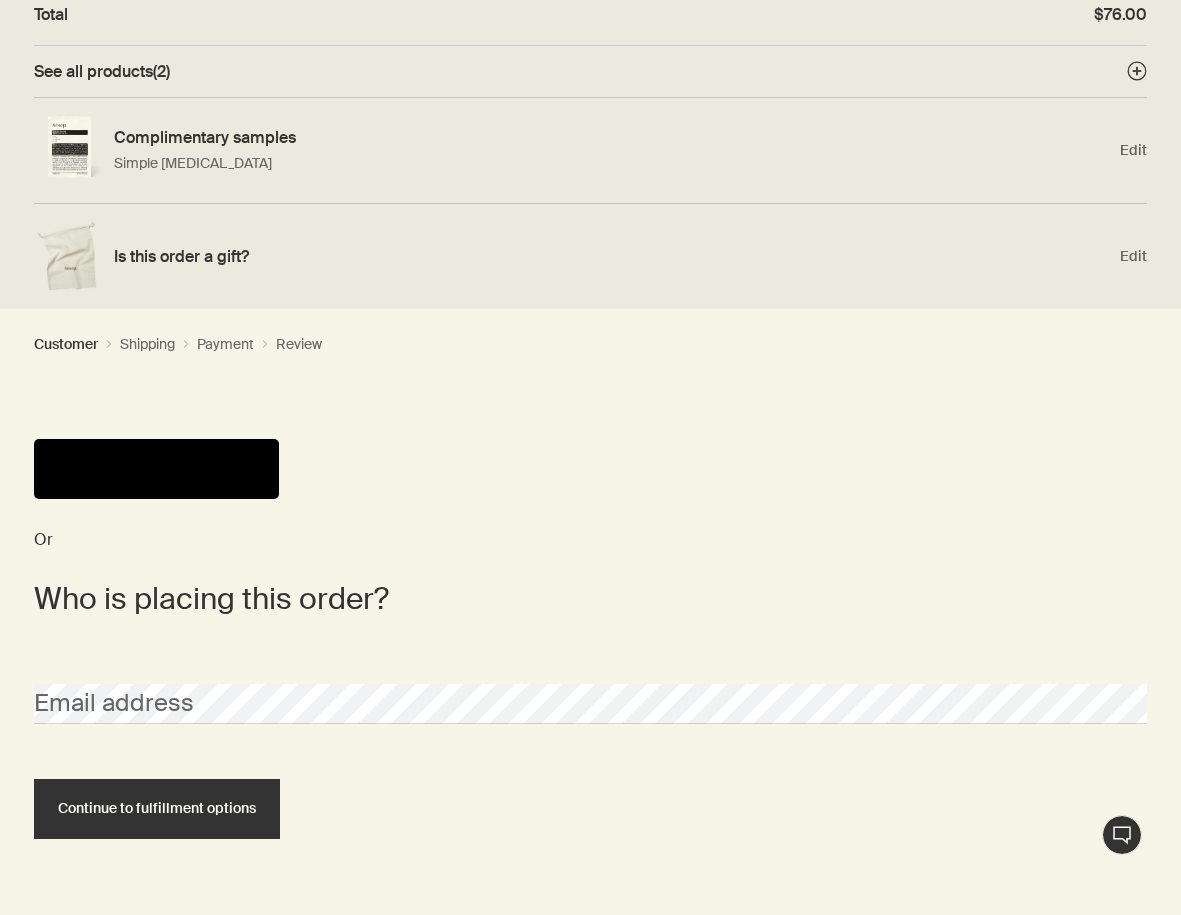 click at bounding box center [156, 469] 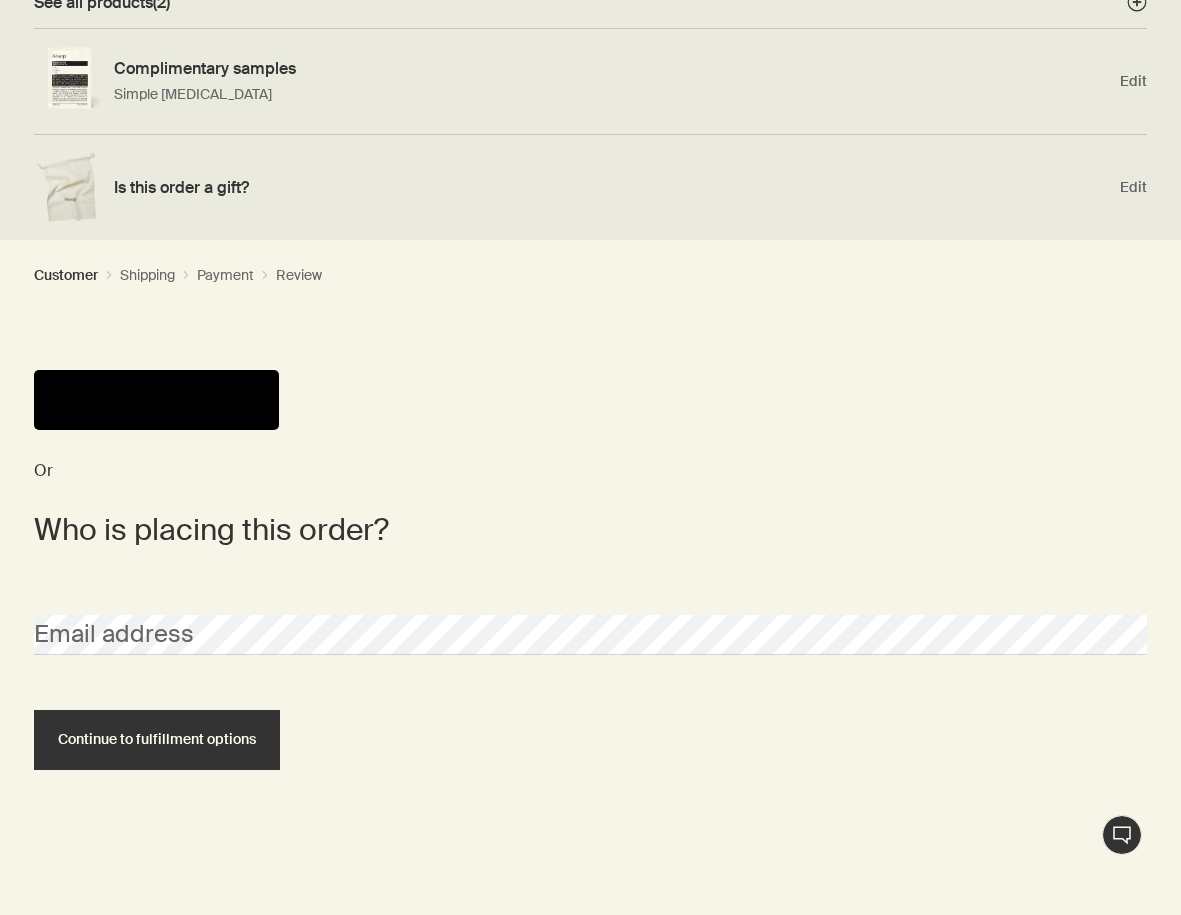 scroll, scrollTop: 0, scrollLeft: 0, axis: both 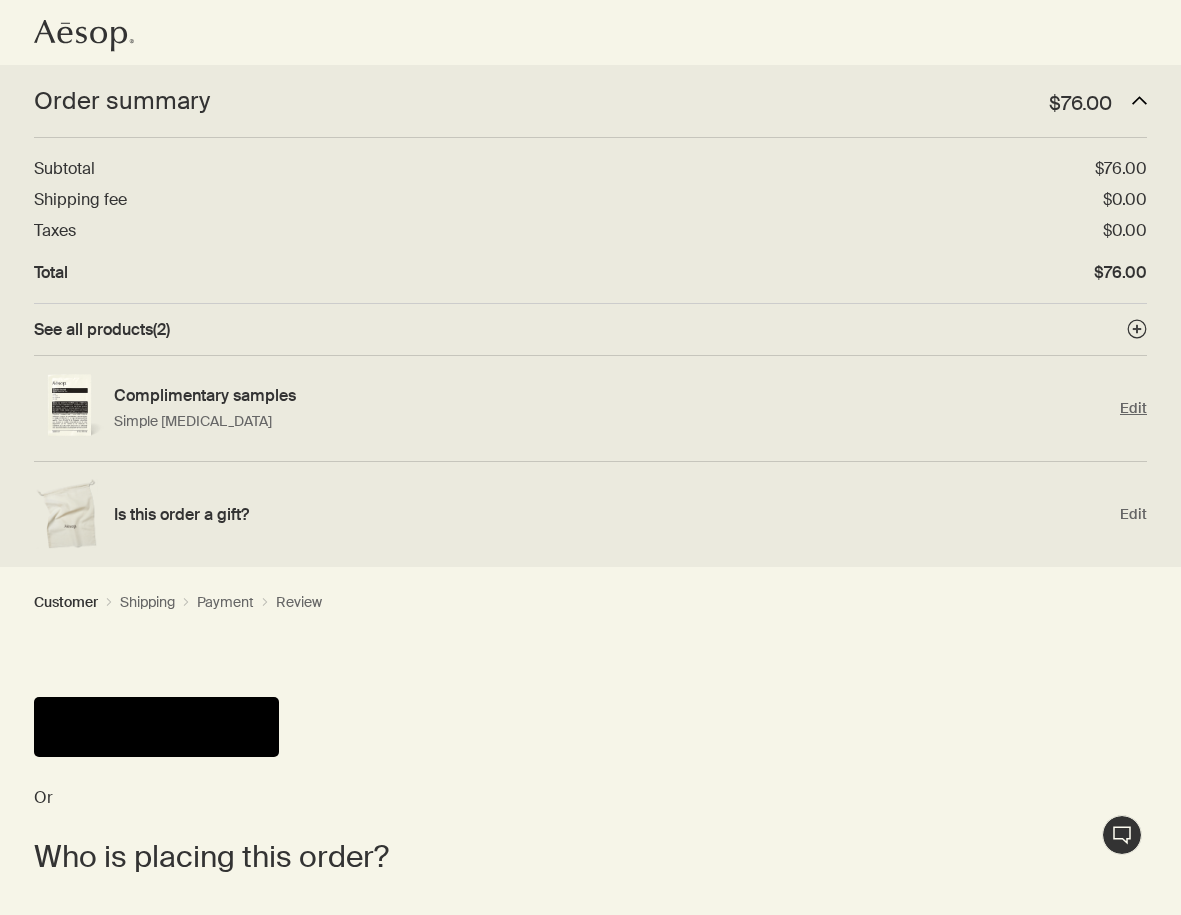 click on "Edit" at bounding box center [1133, 408] 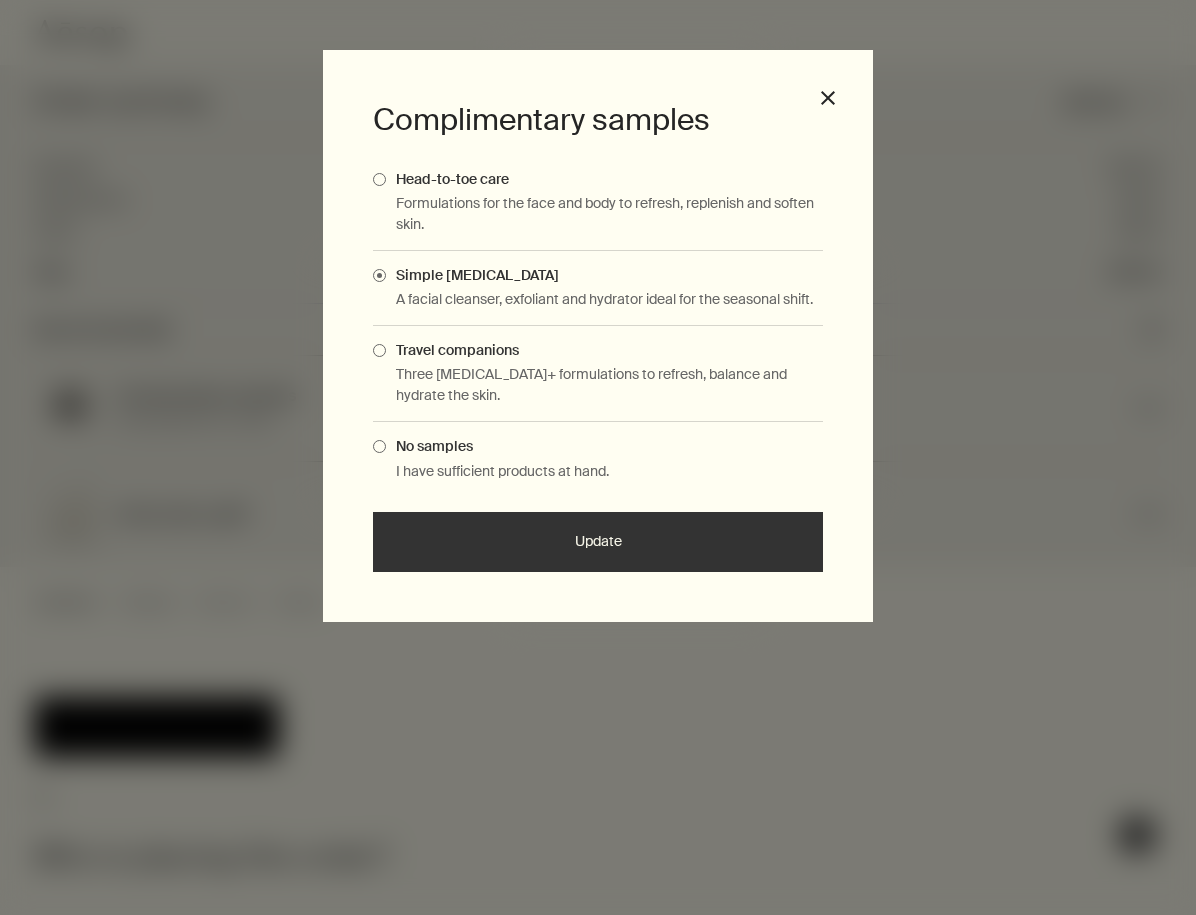 click on "Complimentary samples Head-to-toe care Formulations for the face and body to refresh, replenish and soften skin. Simple skin care A facial cleanser, exfoliant and hydrator ideal for the seasonal shift. Travel companions Three Skin Care+ formulations to refresh, balance and hydrate the skin. No samples I have sufficient products at hand. Update close" at bounding box center [598, 336] 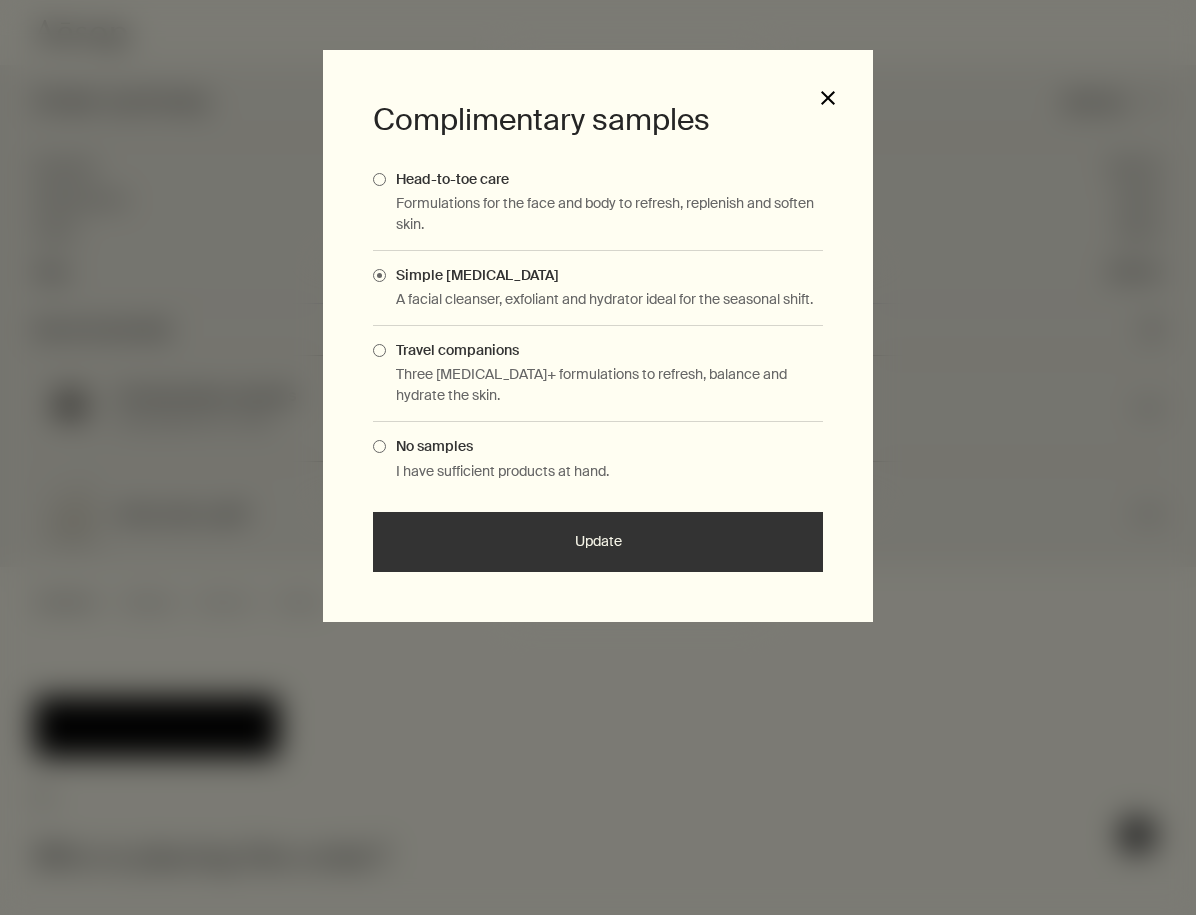 click on "close" at bounding box center (828, 98) 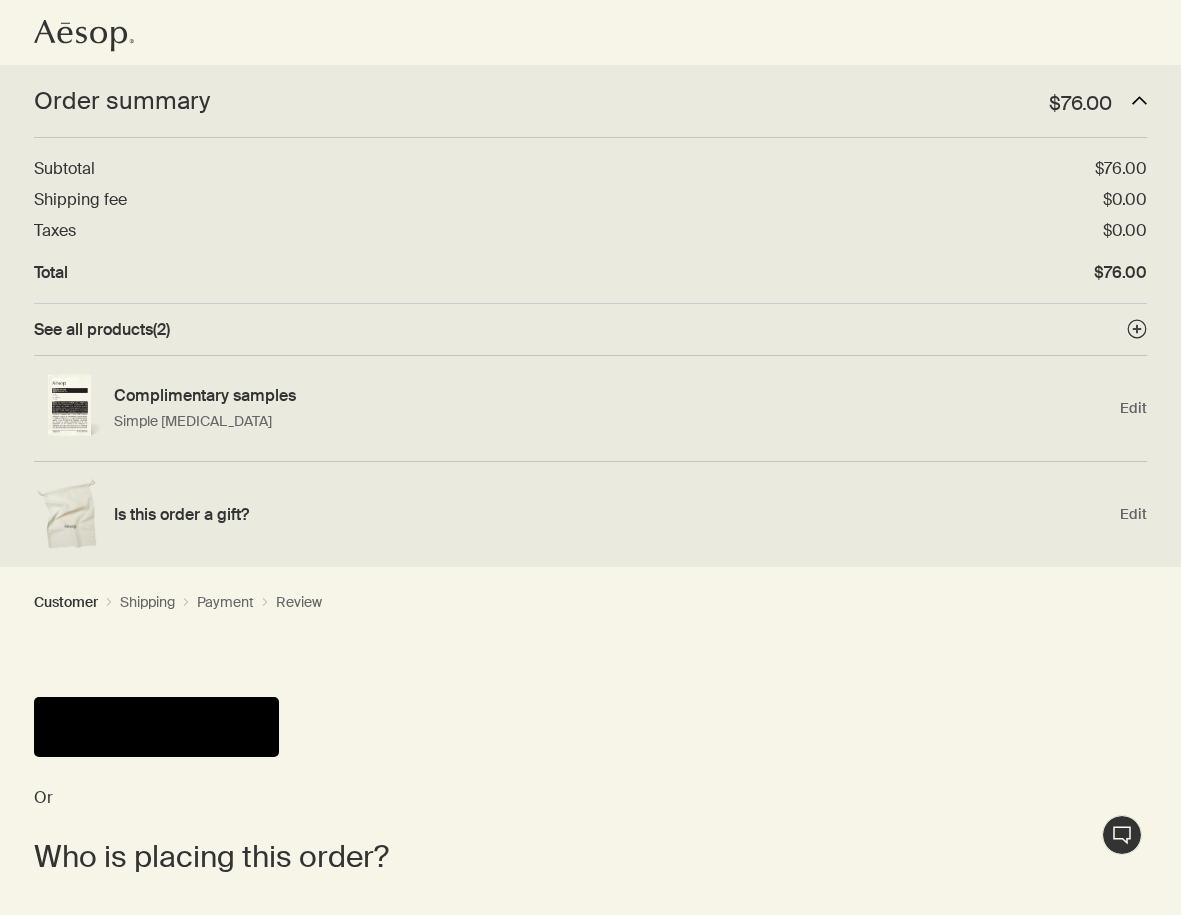 click 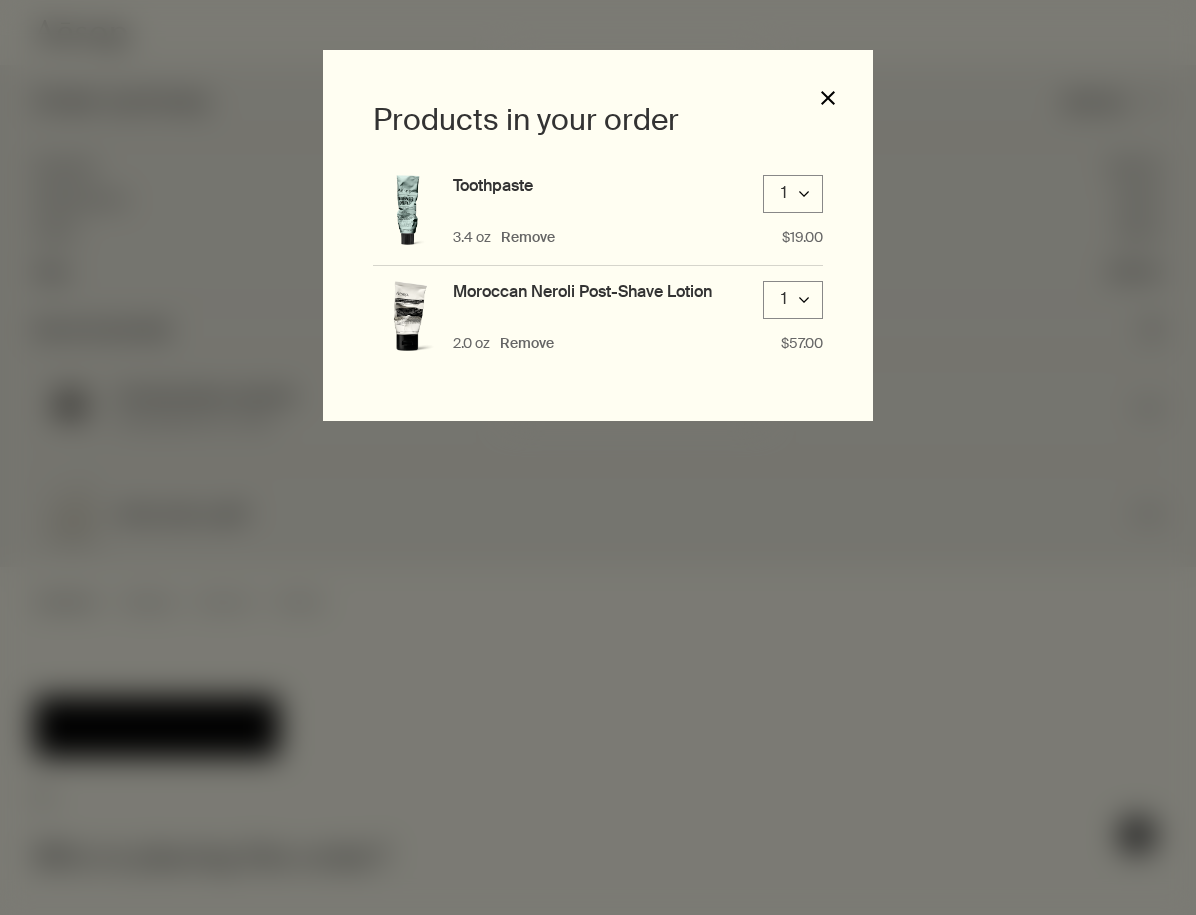 click on "close" at bounding box center [828, 98] 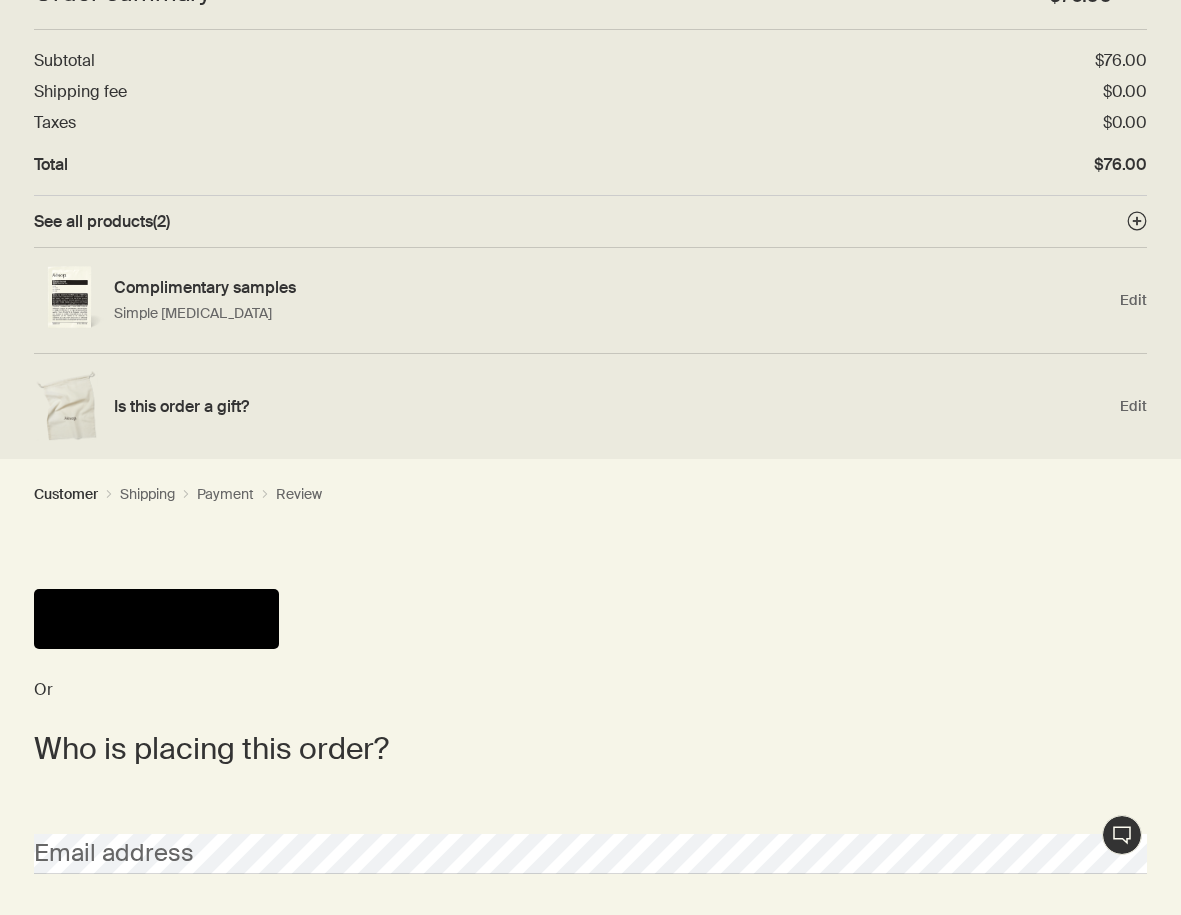 scroll, scrollTop: 247, scrollLeft: 0, axis: vertical 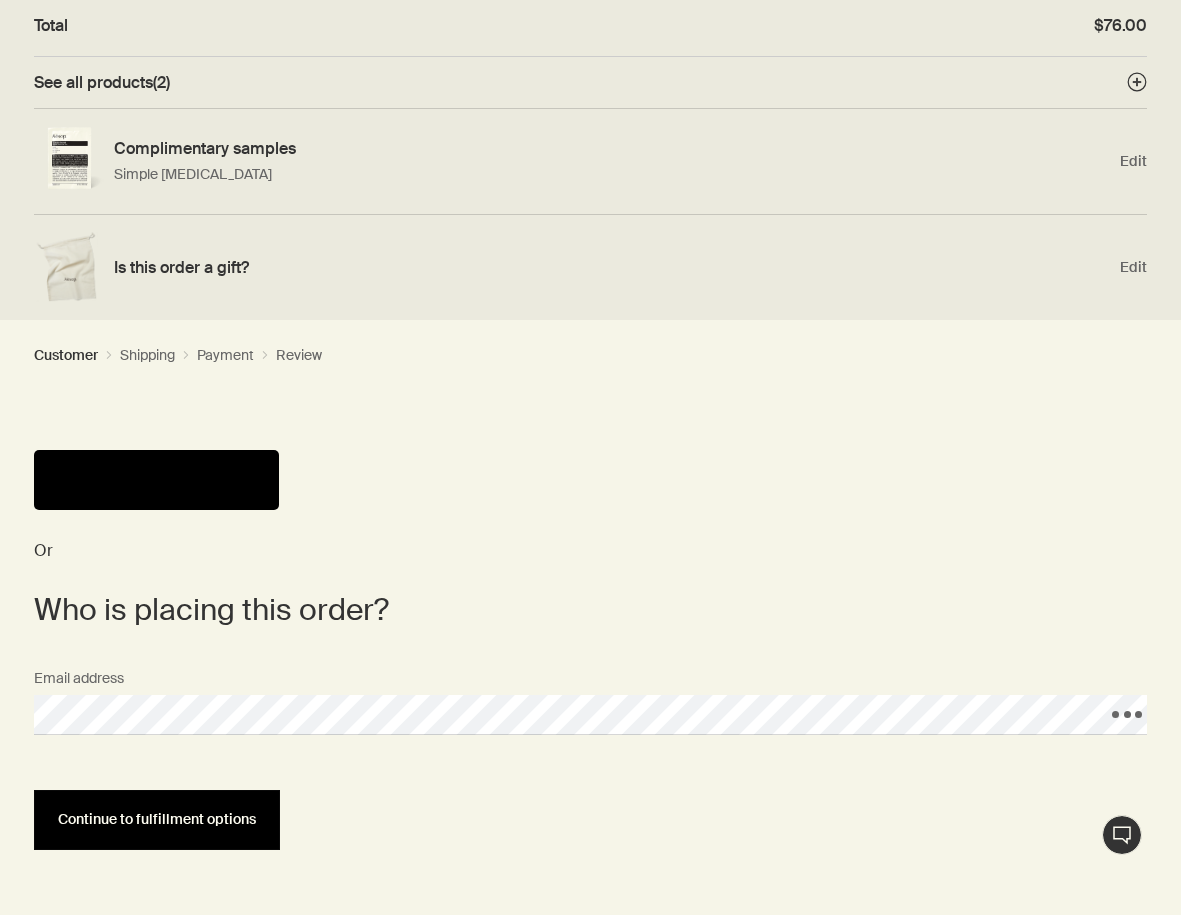 click on "Continue to fulfillment options" at bounding box center (157, 819) 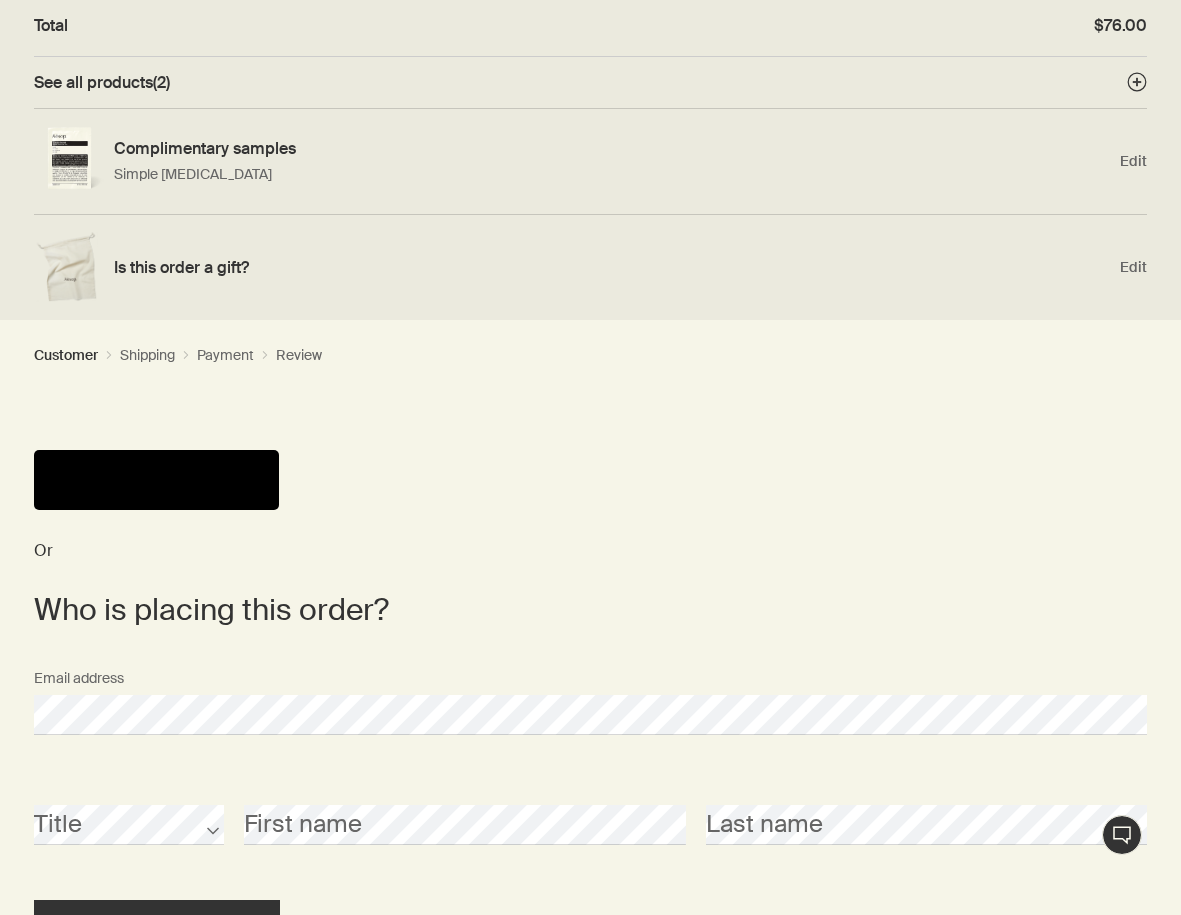 scroll, scrollTop: 625, scrollLeft: 0, axis: vertical 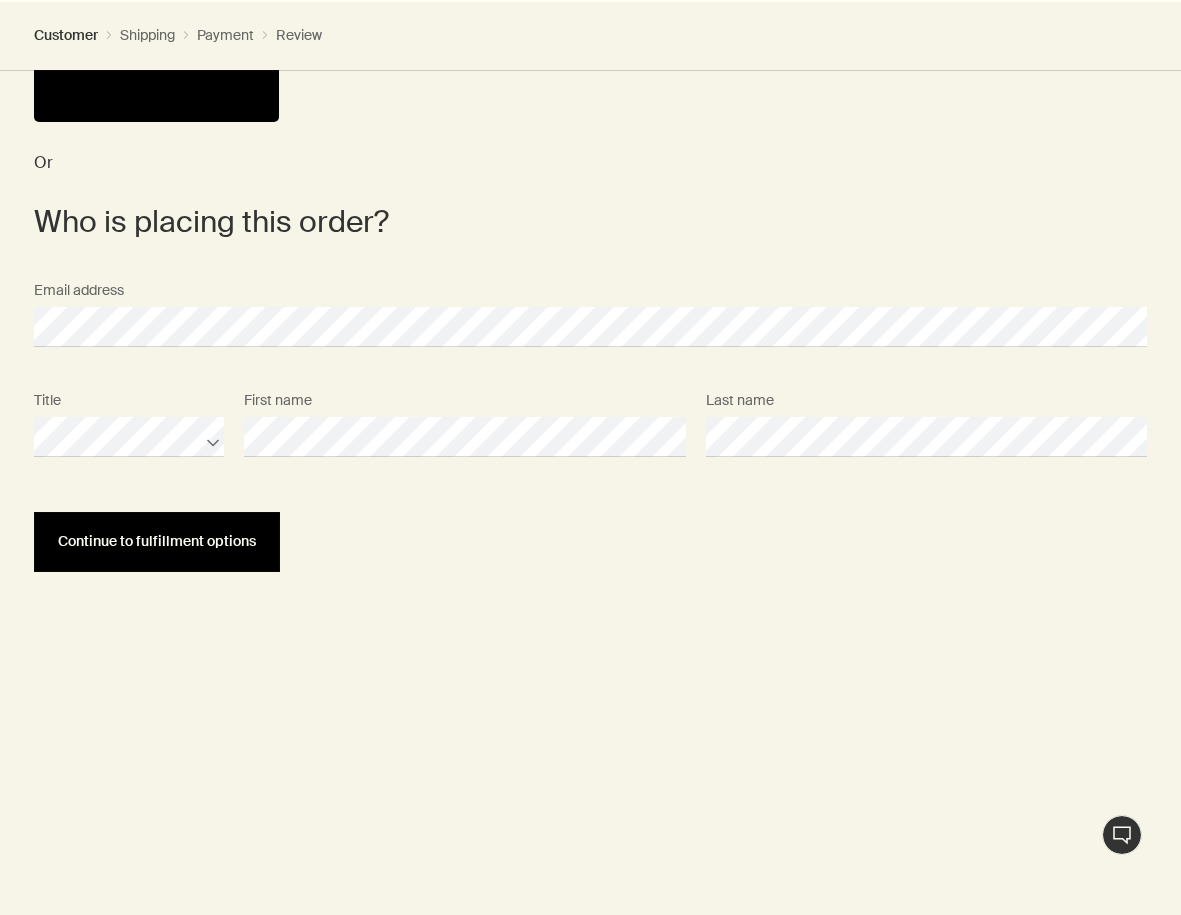 click on "Continue to fulfillment options" at bounding box center [157, 542] 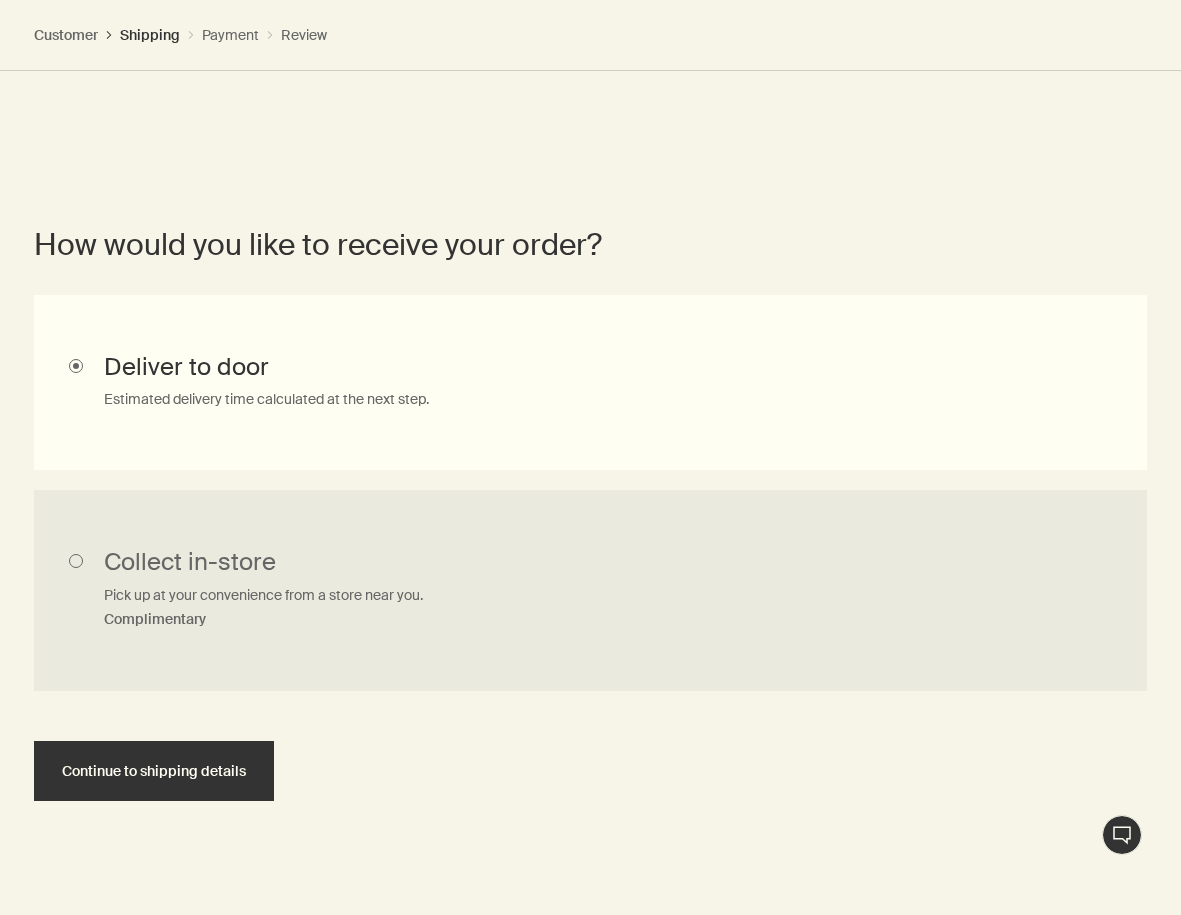 scroll, scrollTop: 914, scrollLeft: 0, axis: vertical 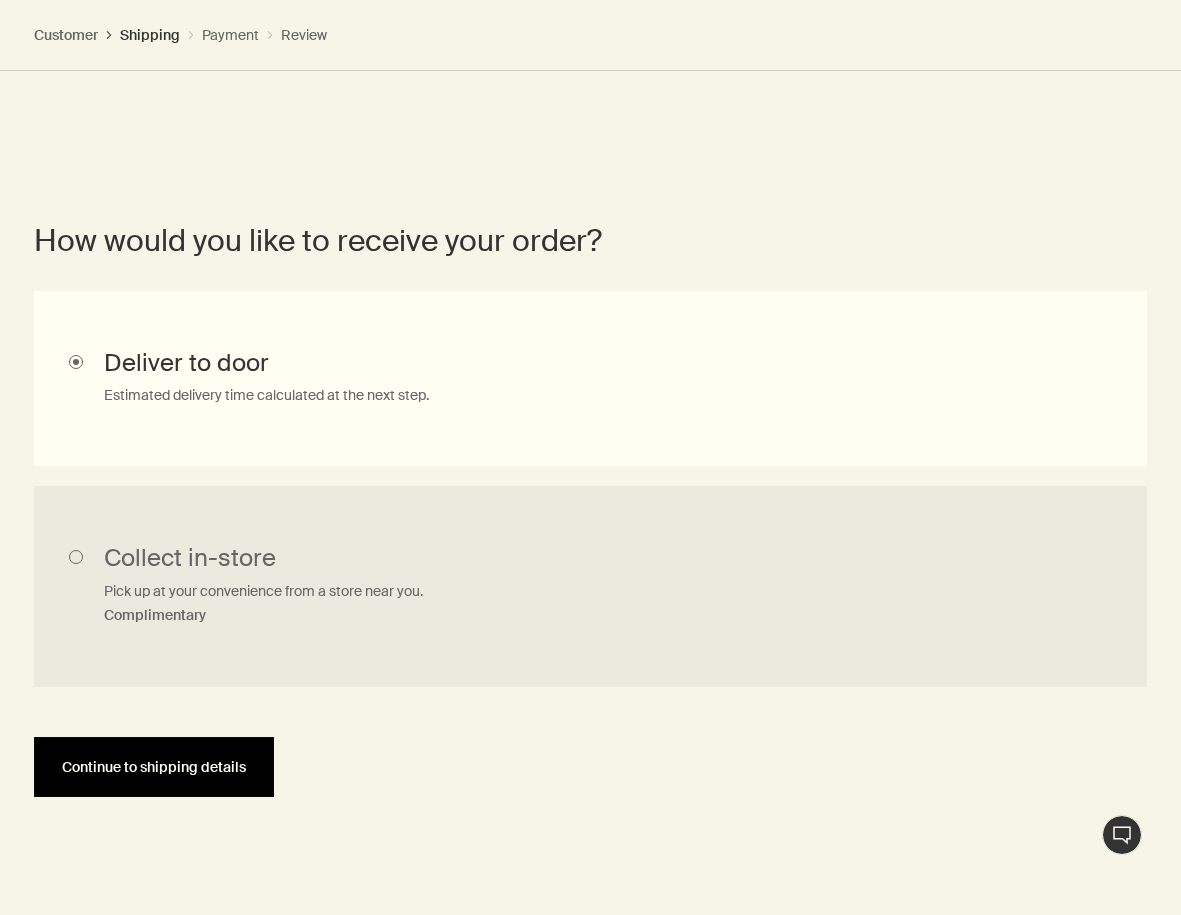click on "Continue to shipping details" at bounding box center (154, 767) 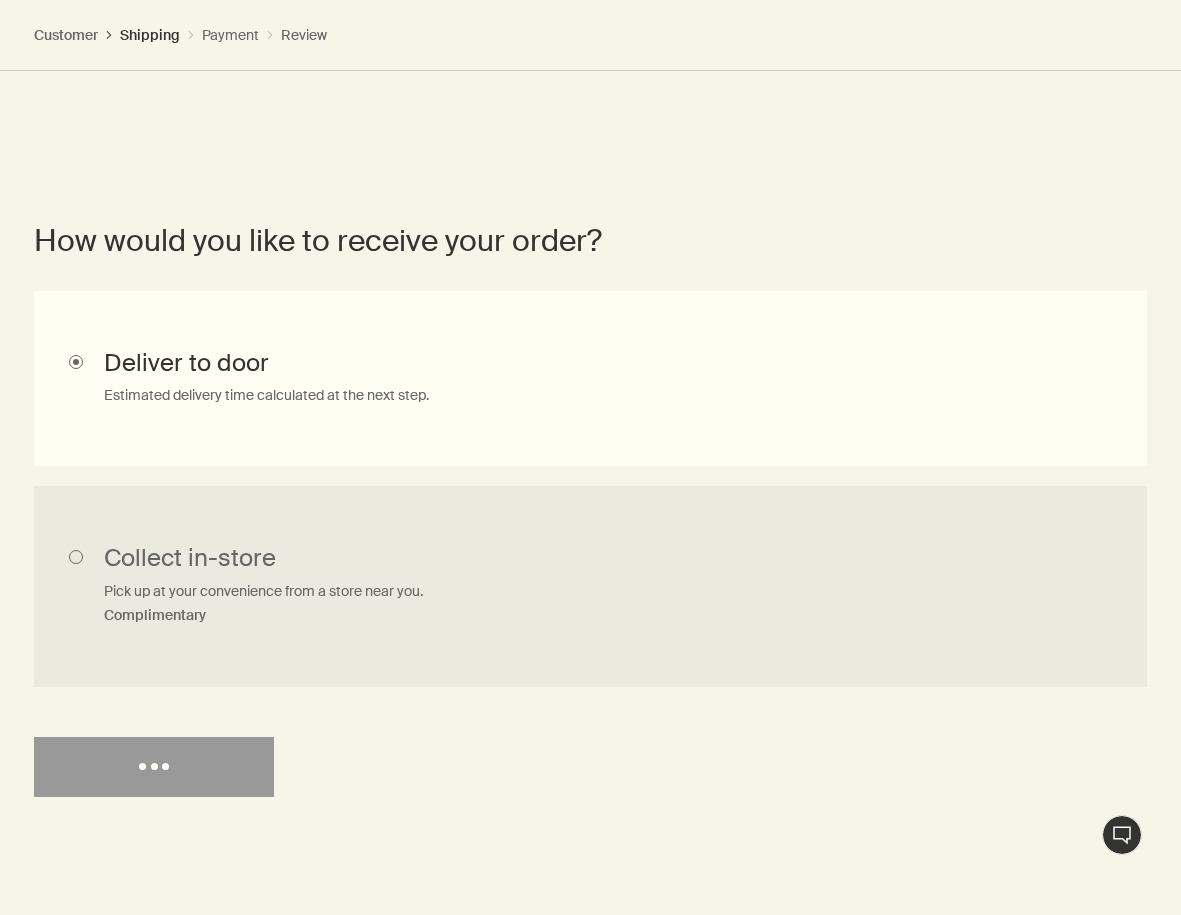 select on "US" 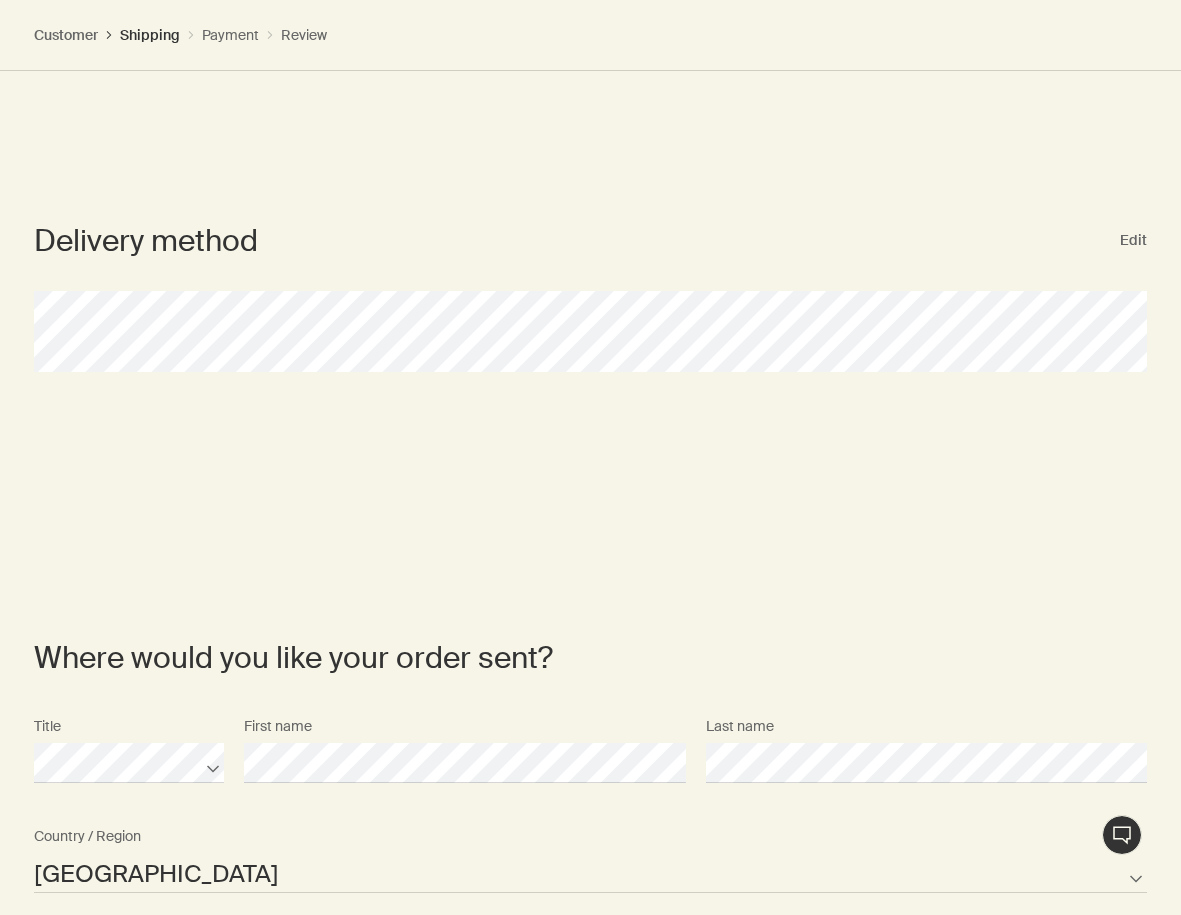 scroll, scrollTop: 0, scrollLeft: 0, axis: both 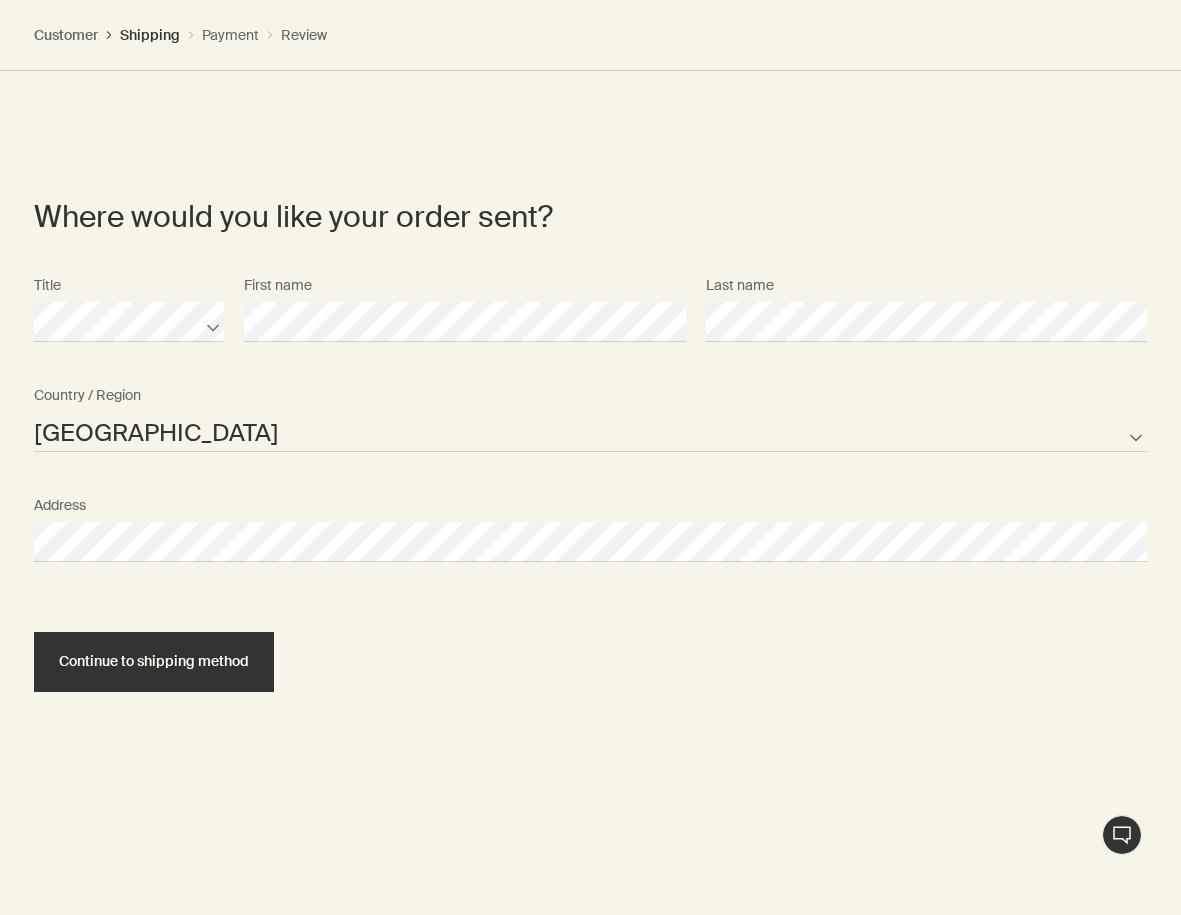 select on "US" 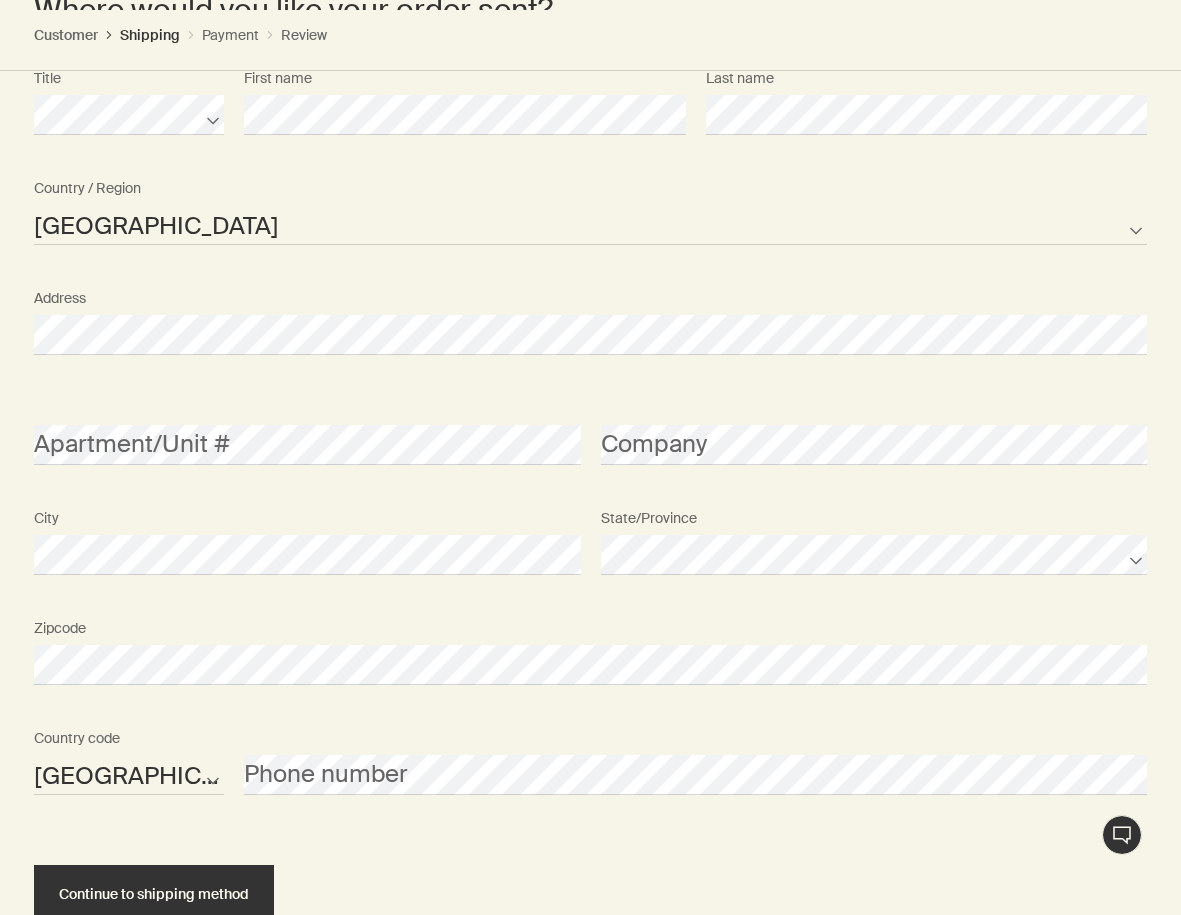 scroll, scrollTop: 1584, scrollLeft: 0, axis: vertical 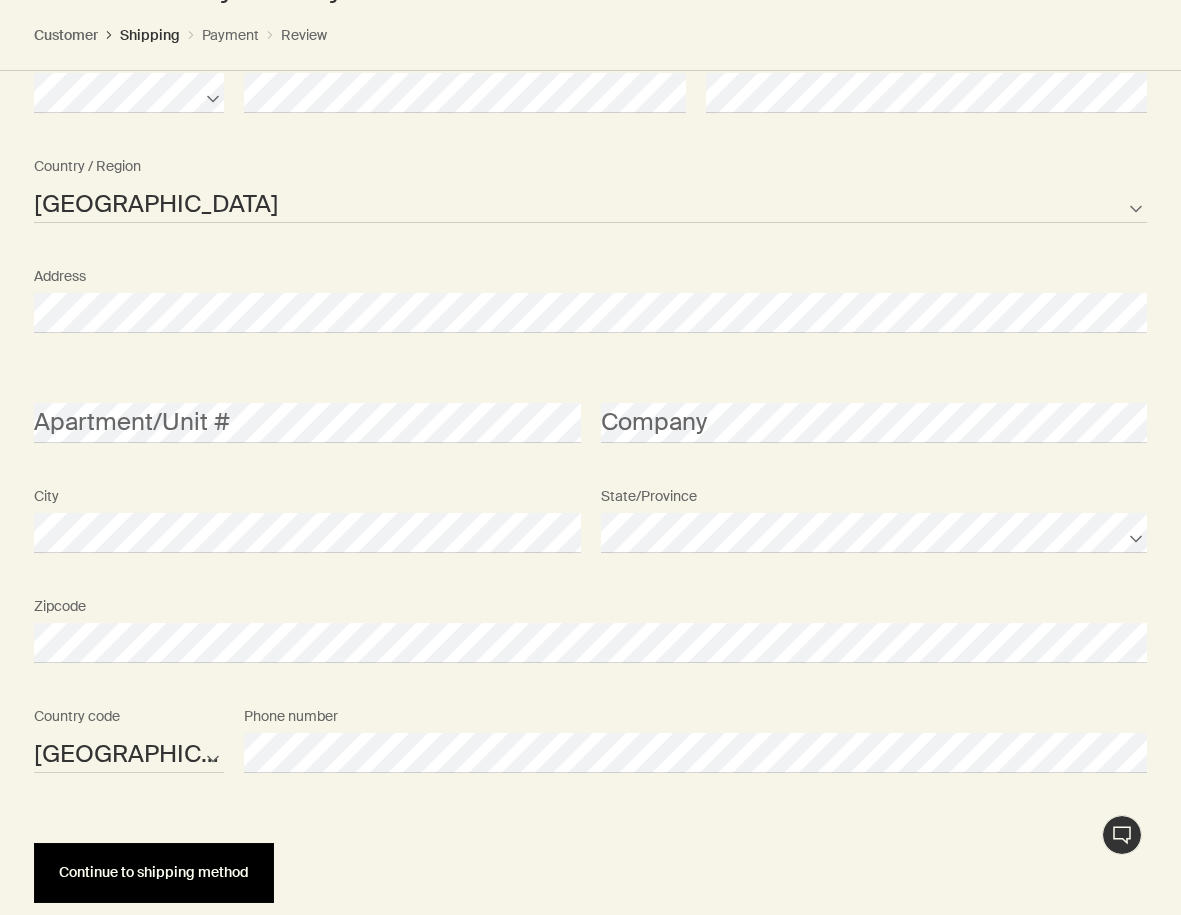 click on "Continue to shipping method" at bounding box center (154, 872) 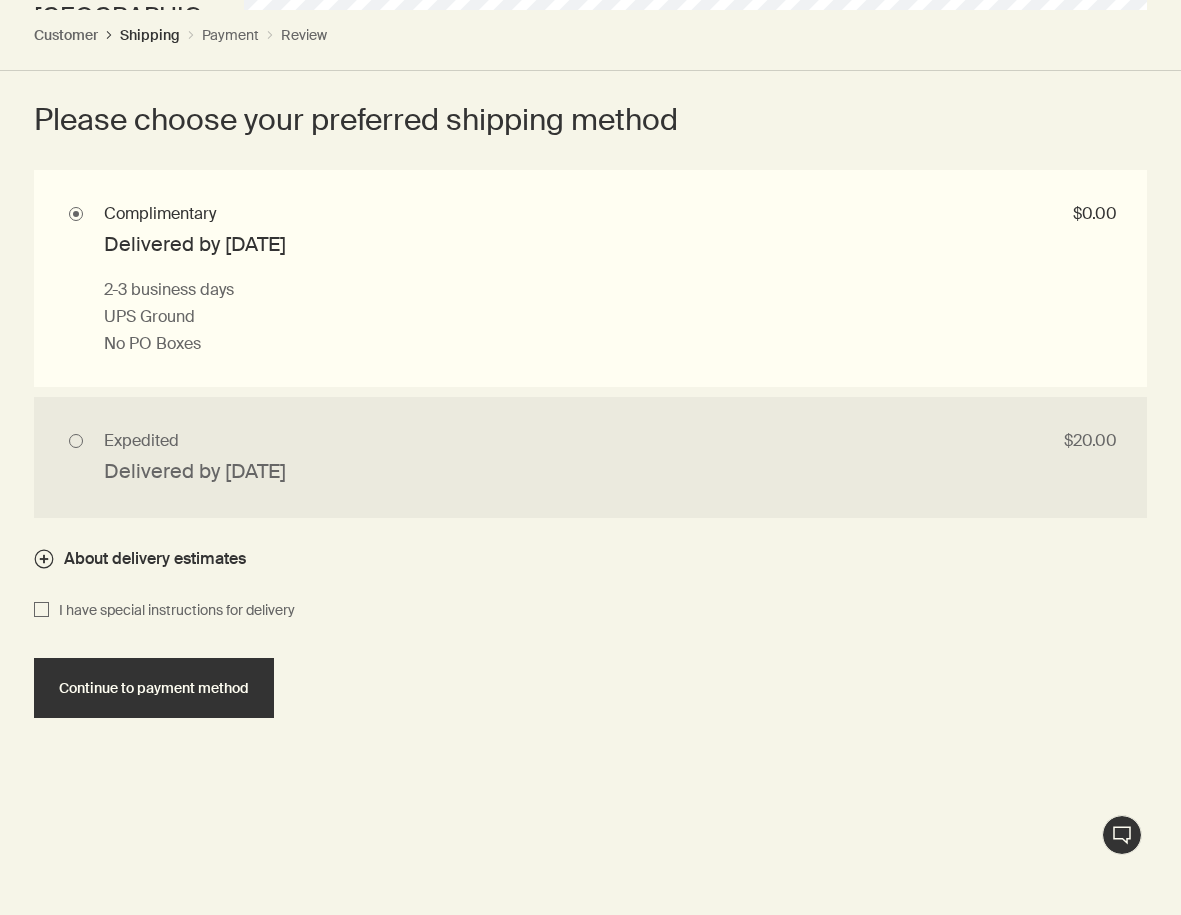 scroll, scrollTop: 2325, scrollLeft: 0, axis: vertical 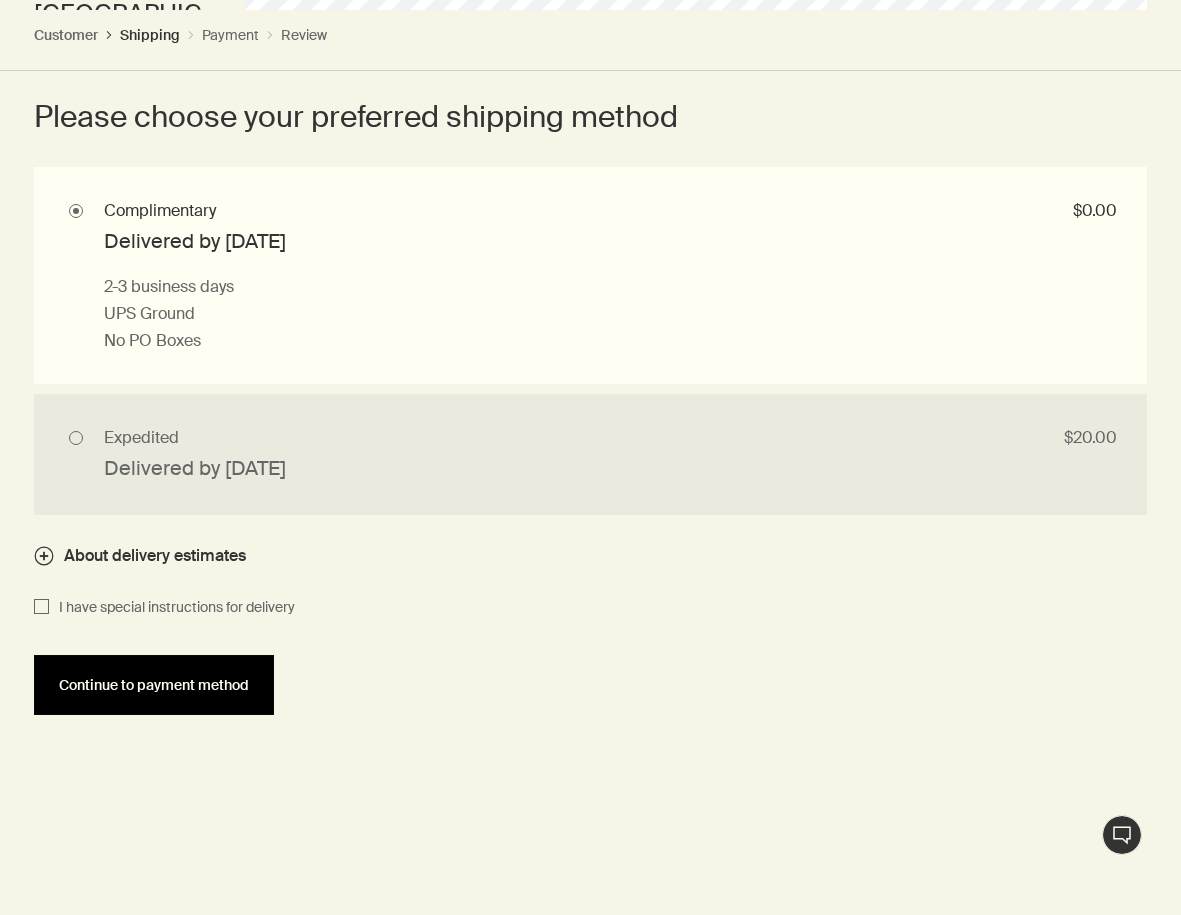 click on "Continue to payment method" at bounding box center (154, 685) 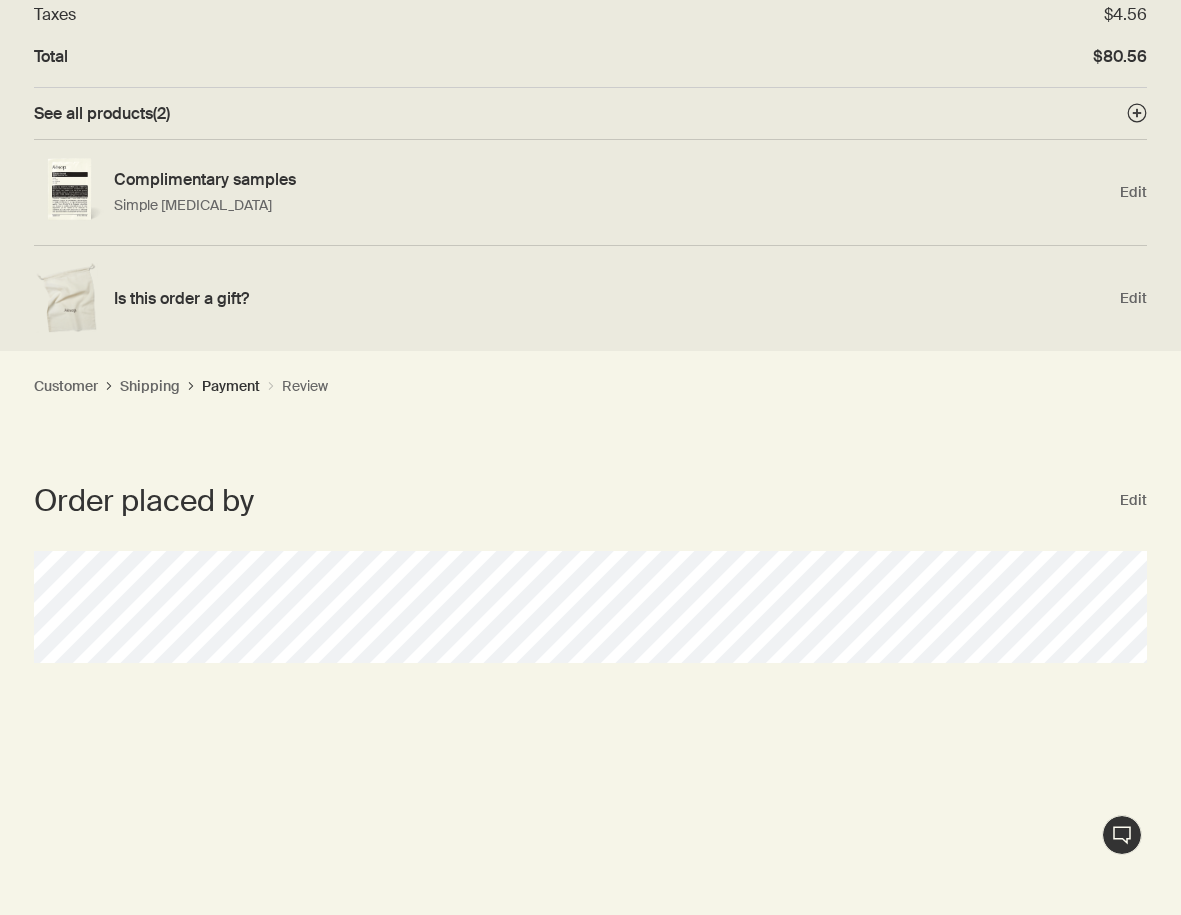 scroll, scrollTop: 212, scrollLeft: 0, axis: vertical 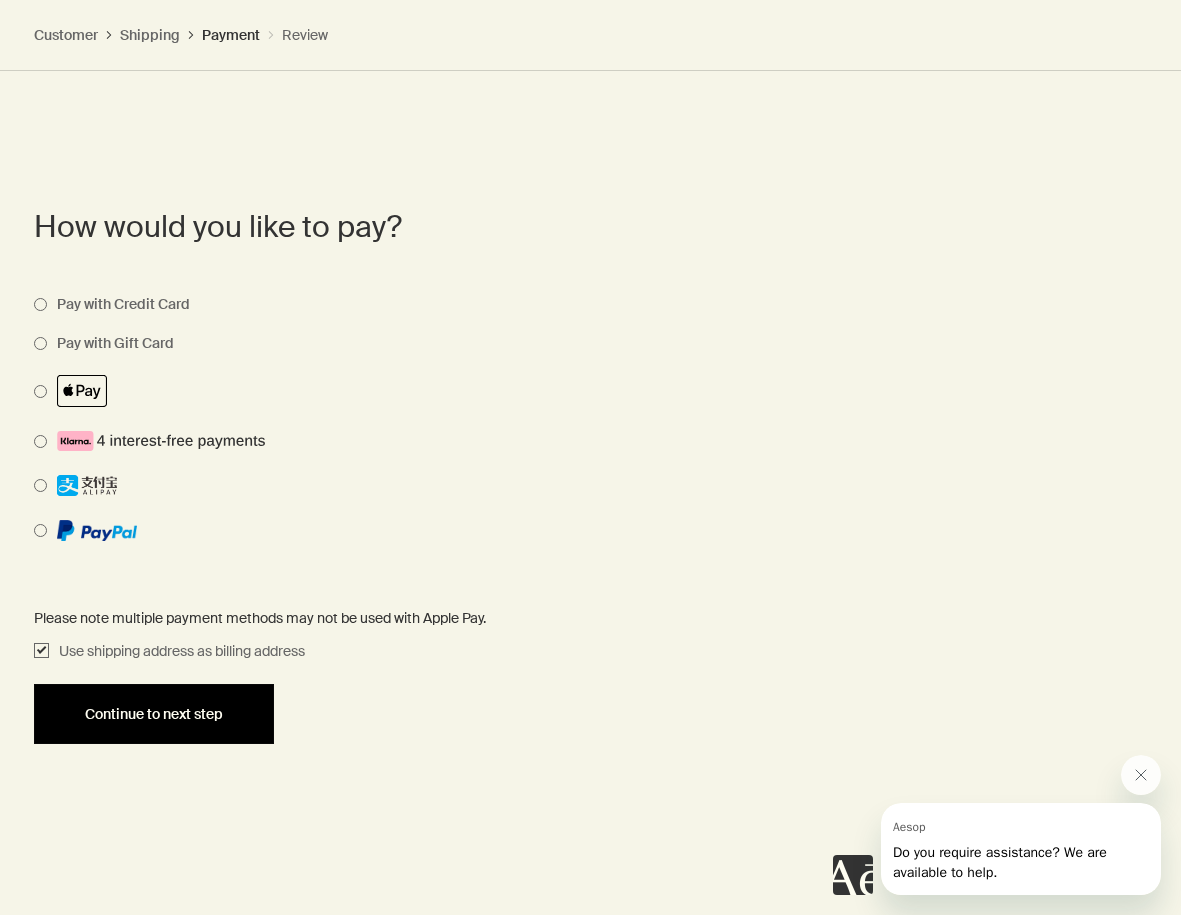click on "Continue to next step" at bounding box center [154, 714] 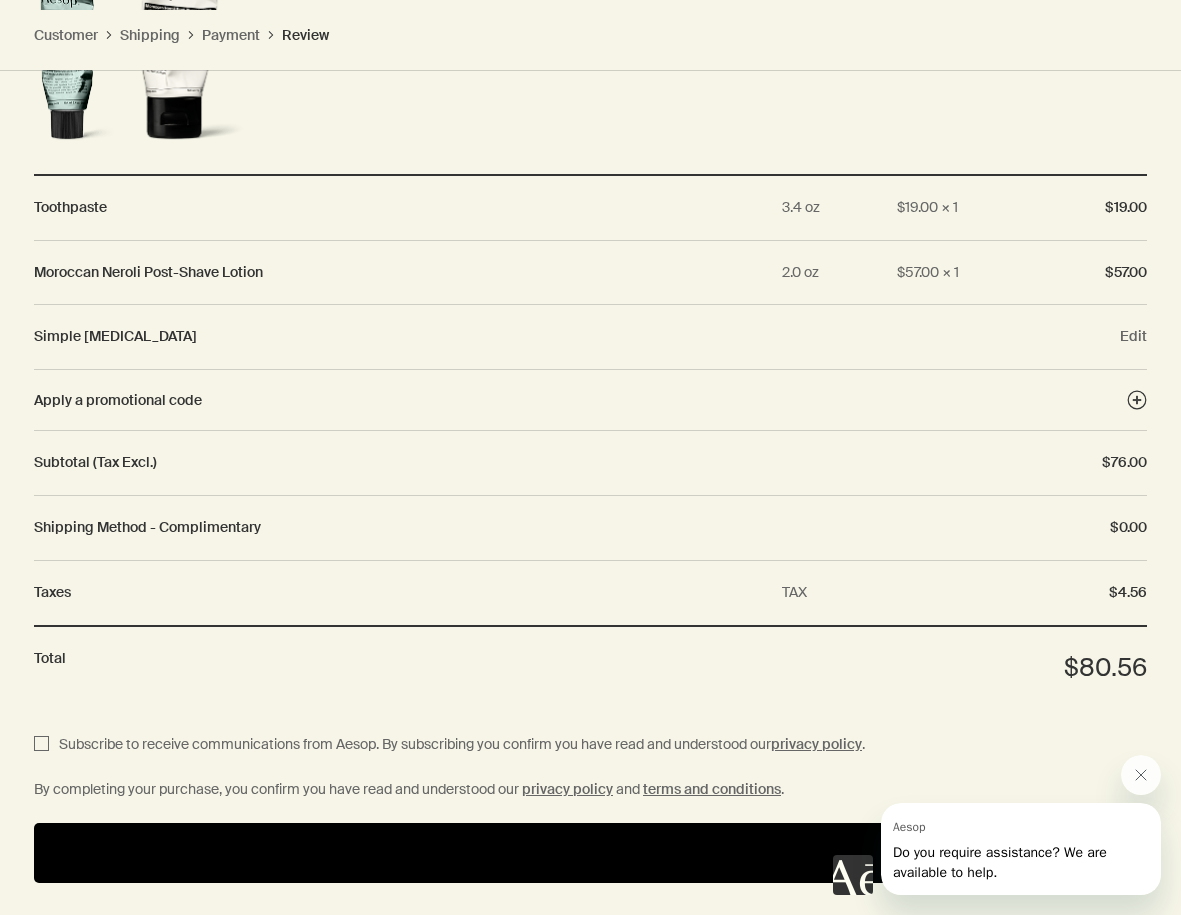 scroll, scrollTop: 2664, scrollLeft: 0, axis: vertical 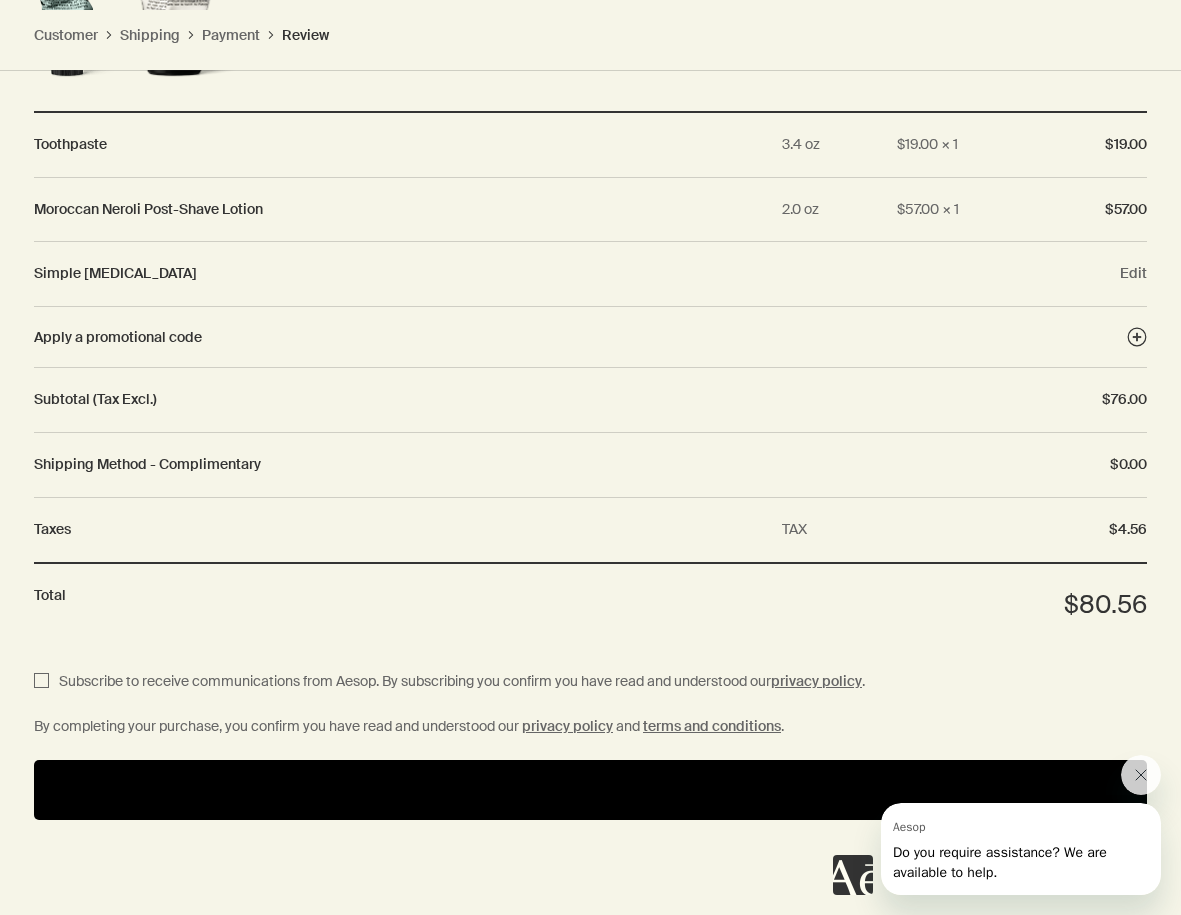 click on "Subscribe to receive communications from Aesop. By subscribing you confirm you have read and understood our" at bounding box center [415, 681] 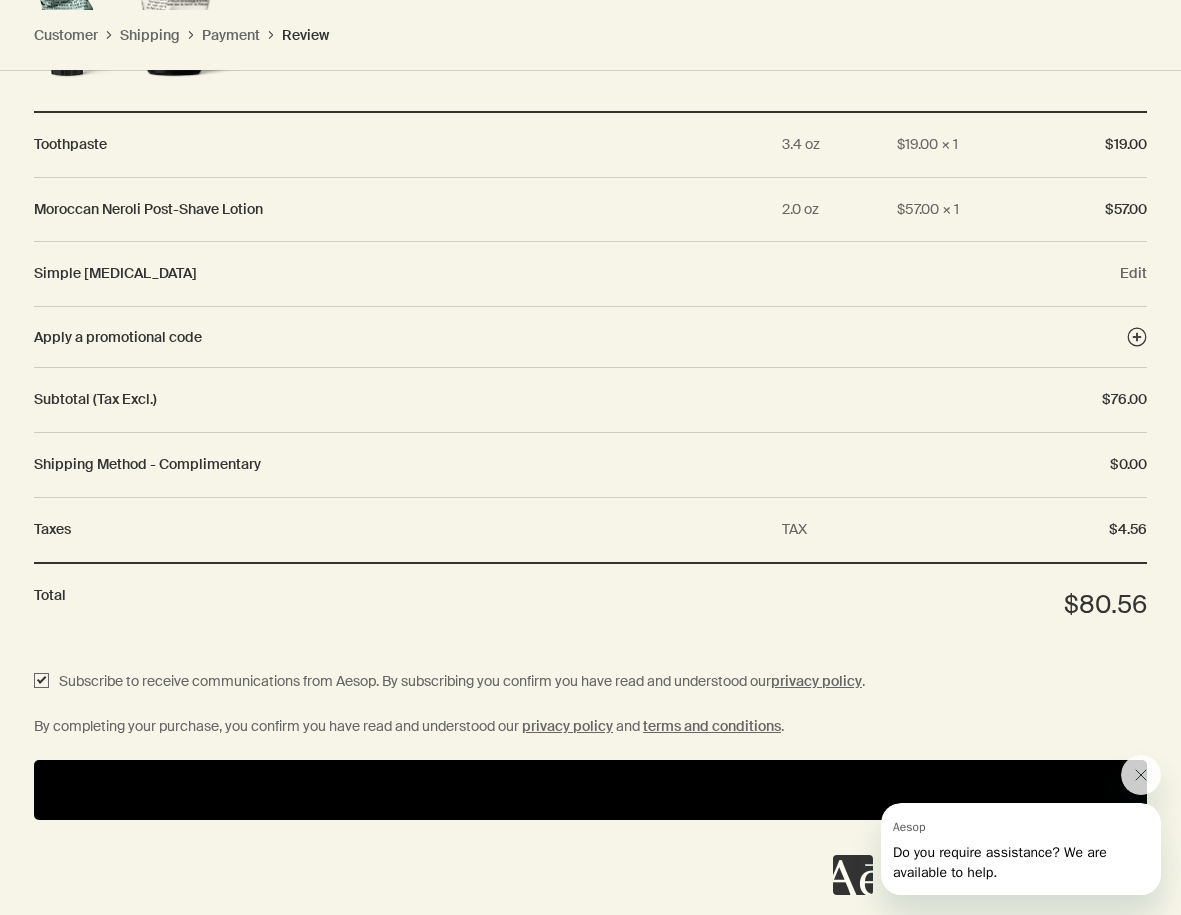 click at bounding box center [590, 790] 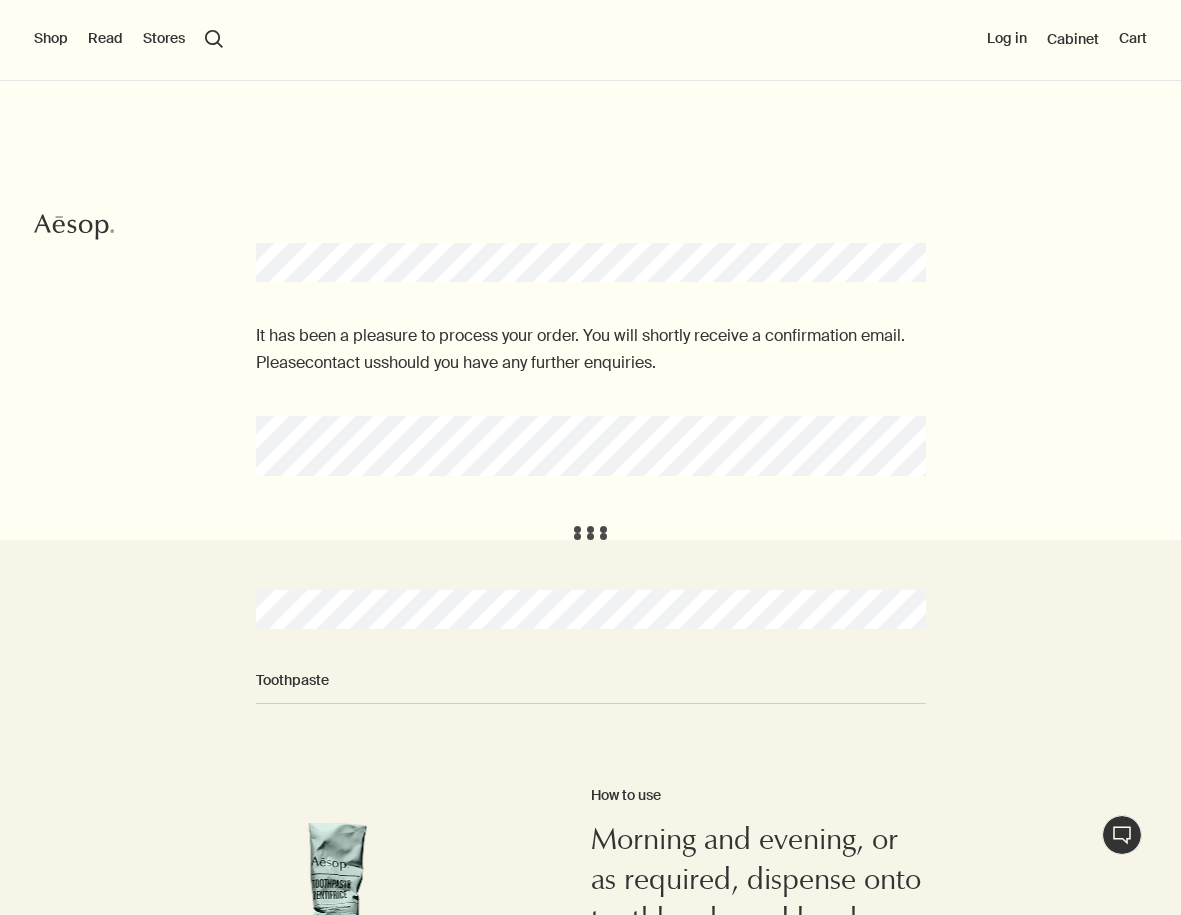 scroll, scrollTop: 0, scrollLeft: 0, axis: both 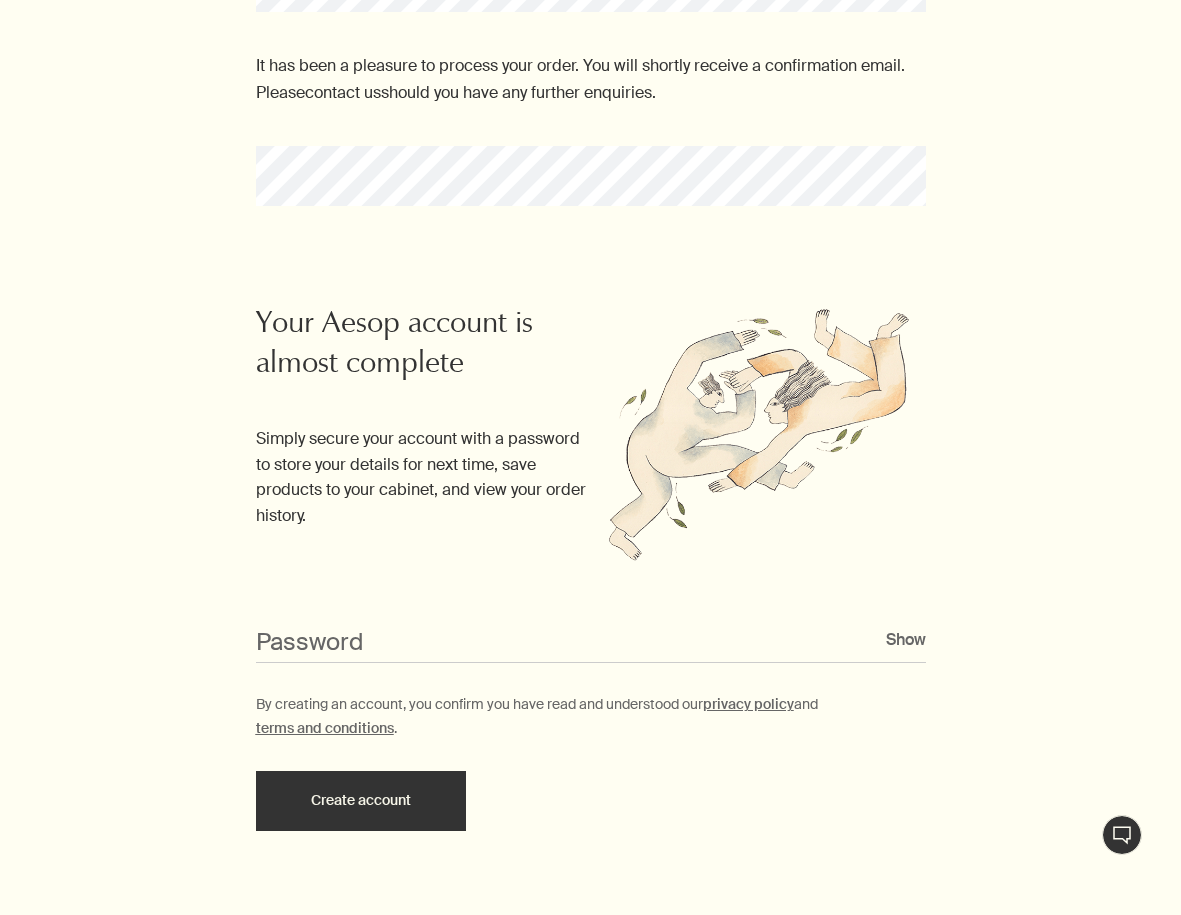 click on "Show" at bounding box center (906, 639) 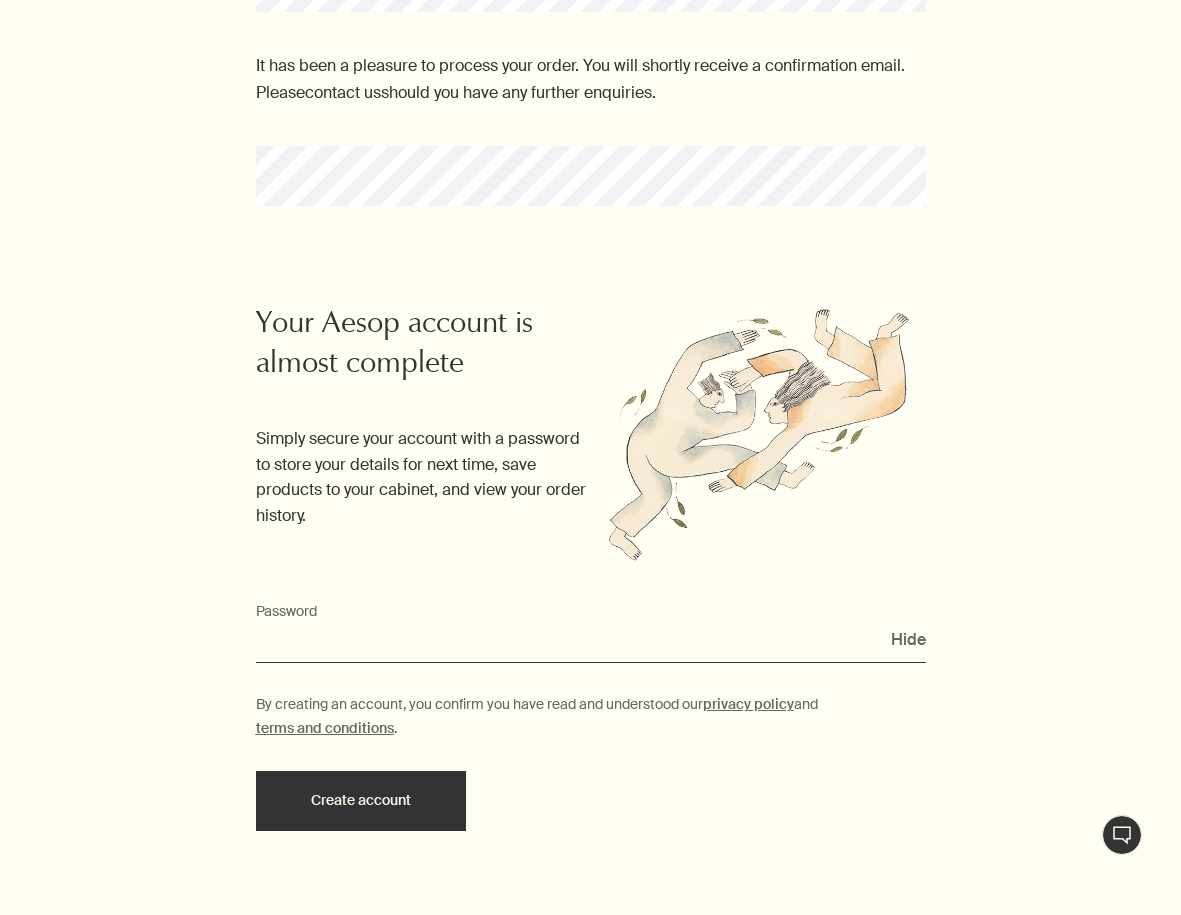 click on "Password" at bounding box center (591, 644) 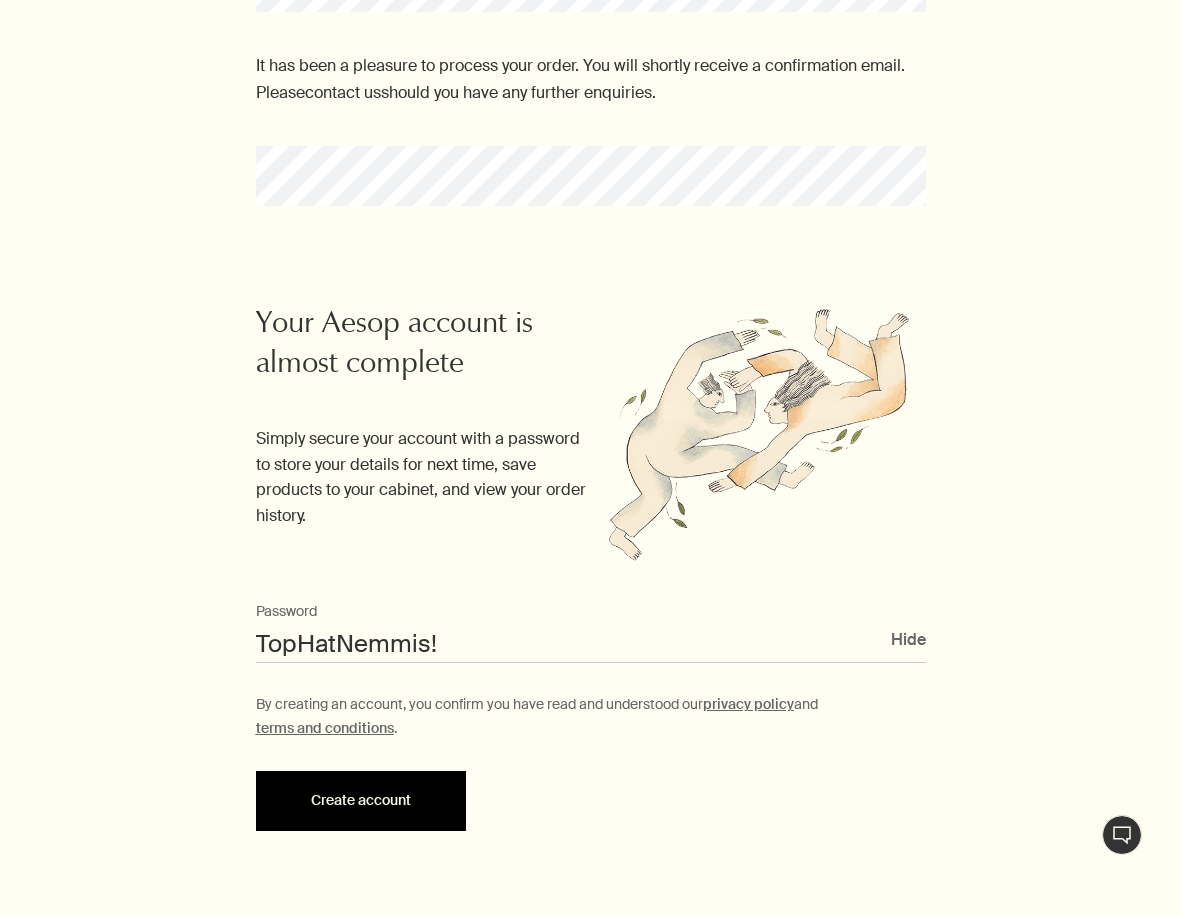 click on "Create account" at bounding box center (361, 801) 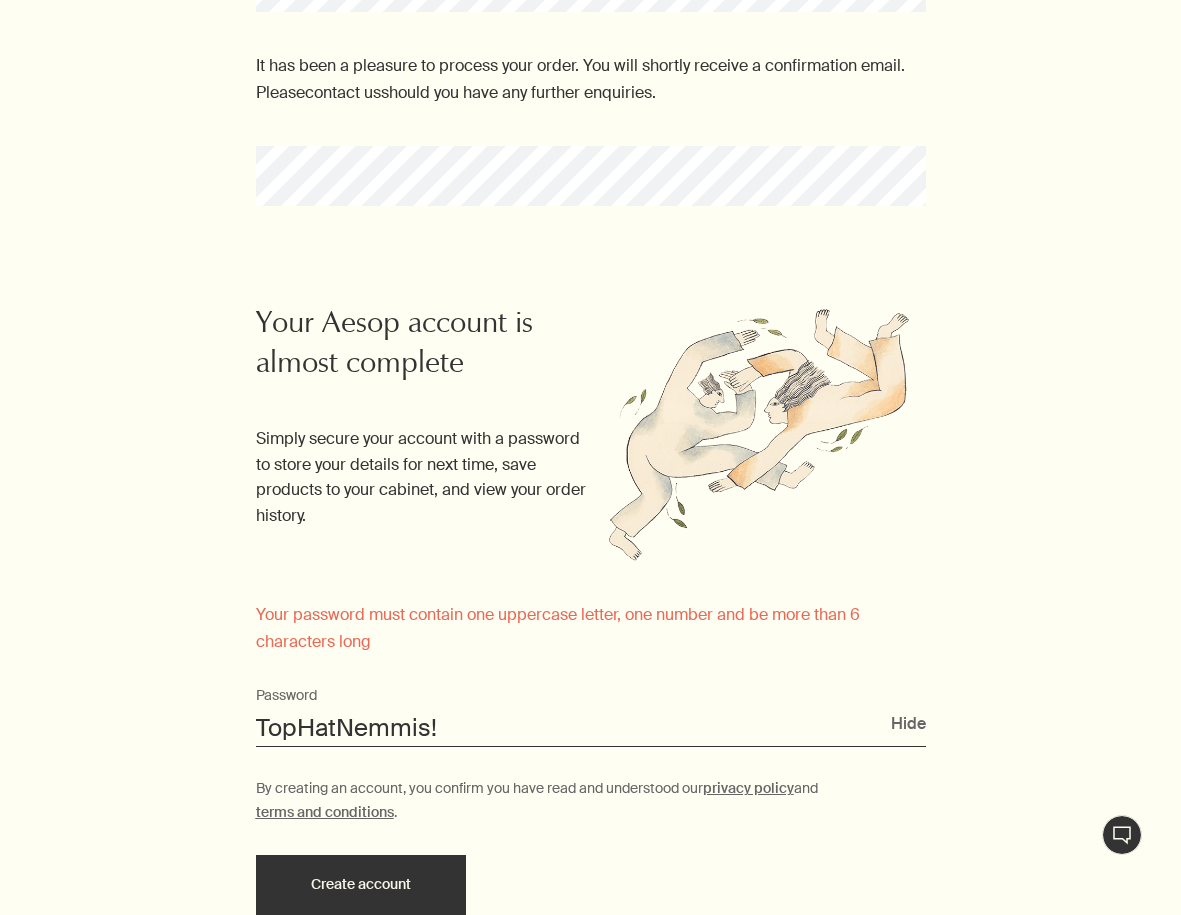 click on "TopHatNemmis!" at bounding box center [591, 728] 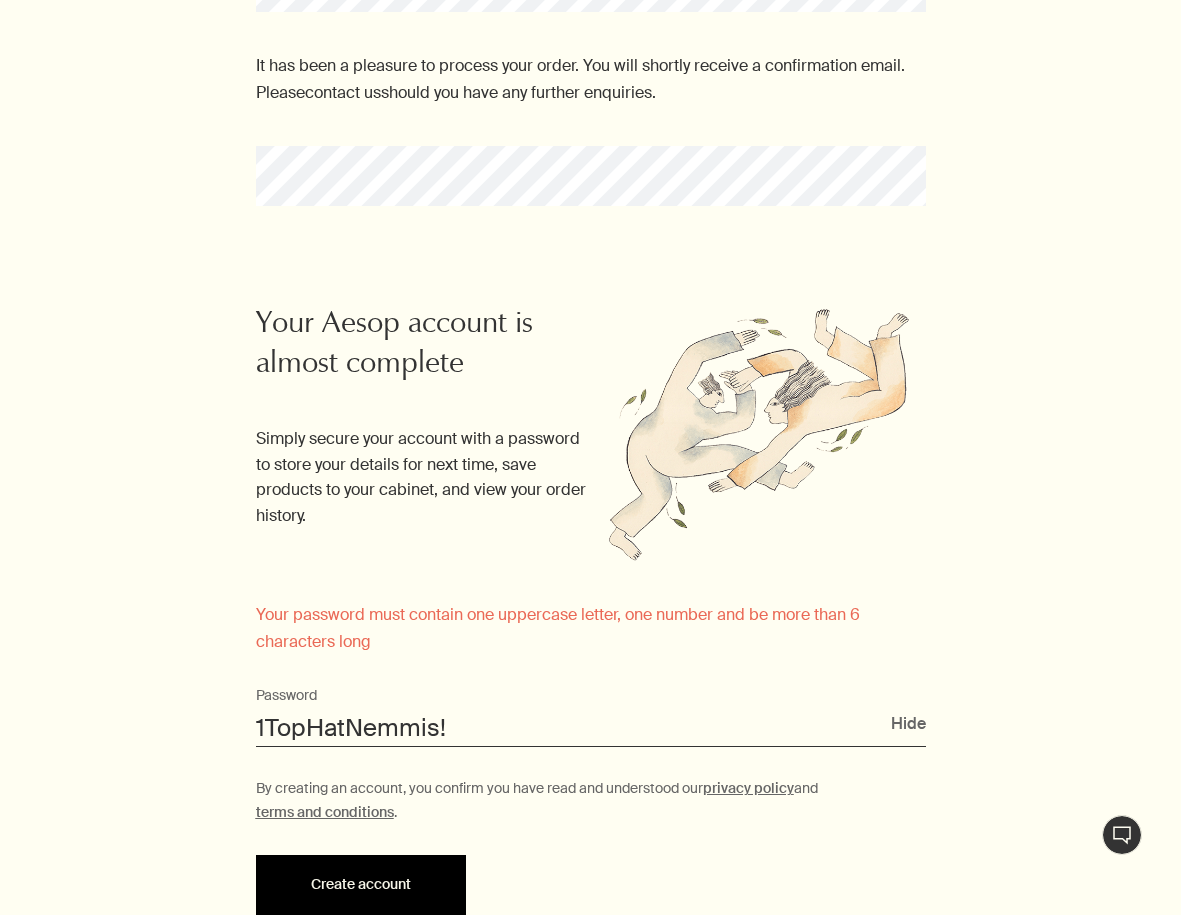 type on "1TopHatNemmis!" 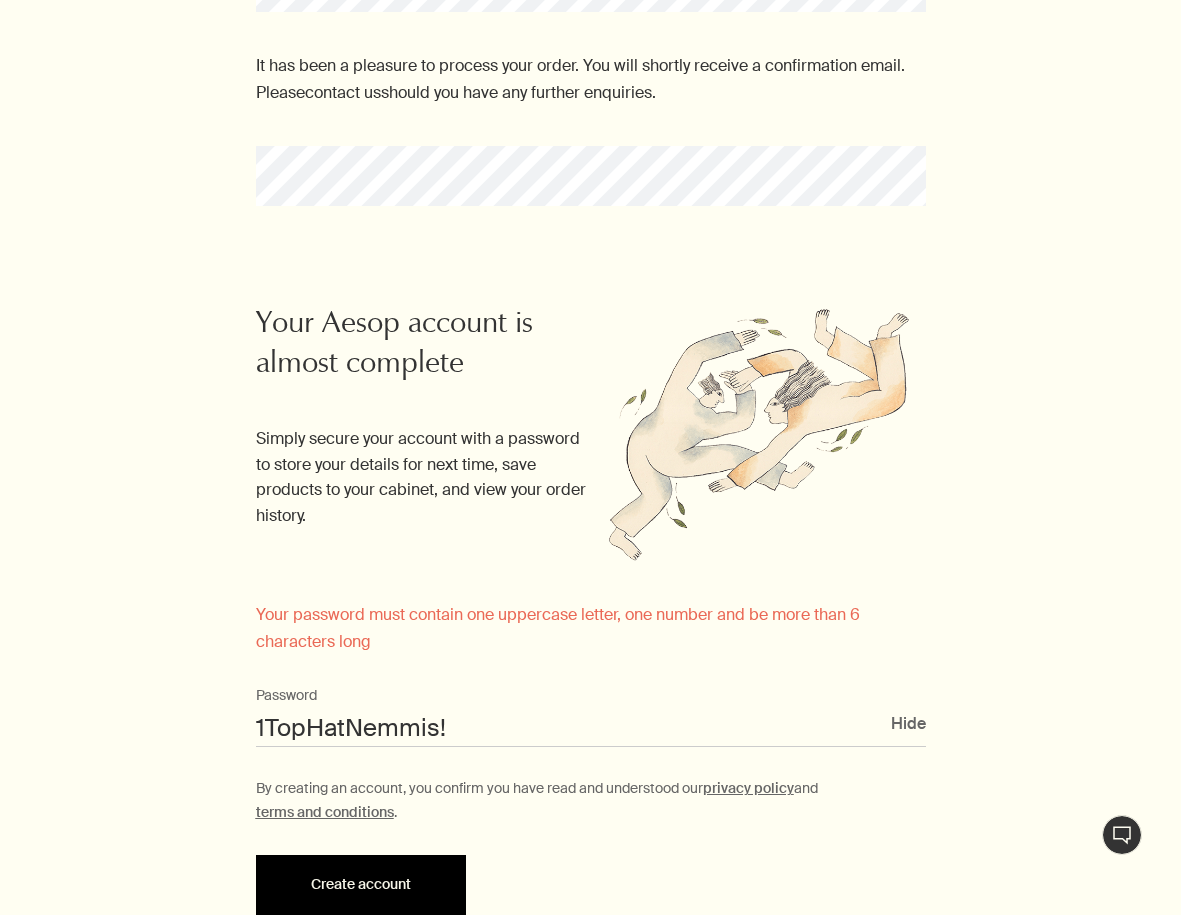 click on "Create account" at bounding box center [361, 885] 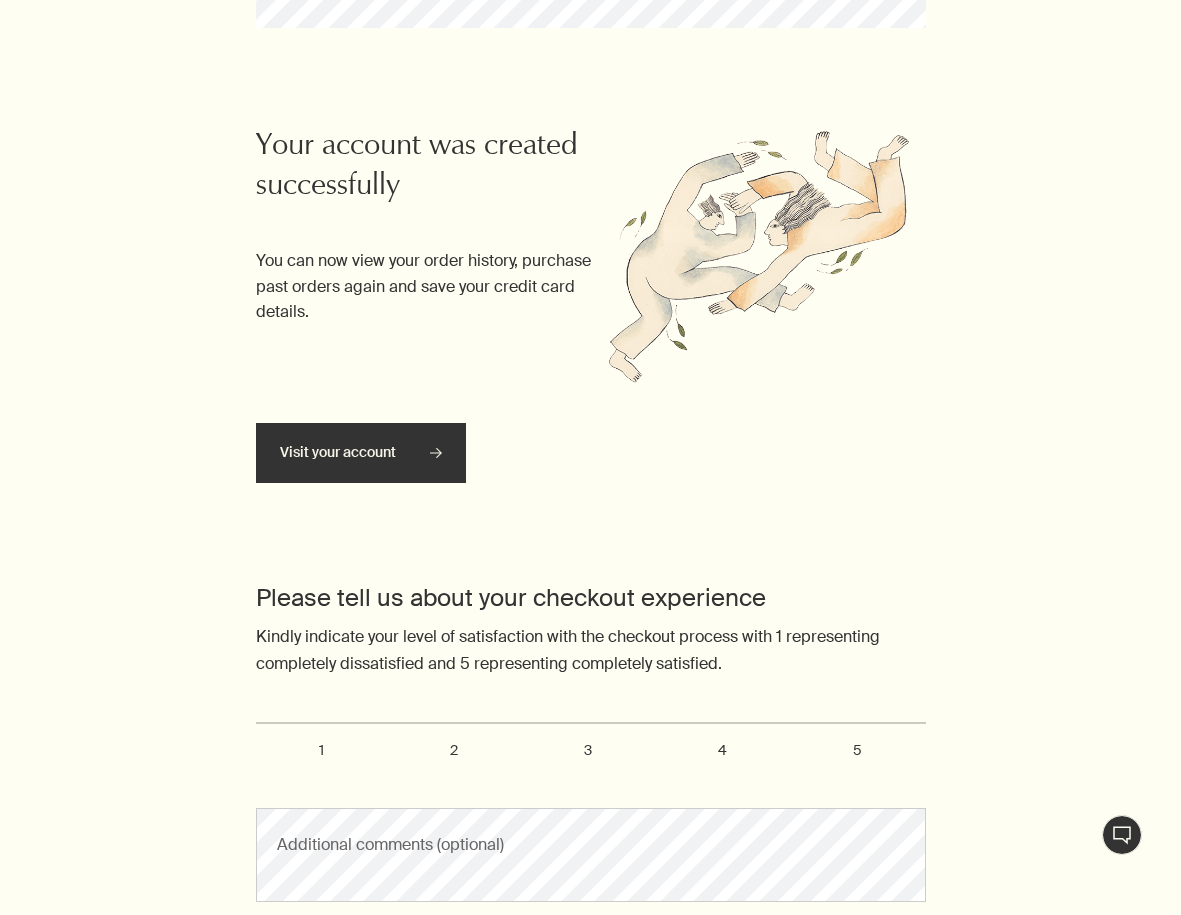 scroll, scrollTop: 470, scrollLeft: 0, axis: vertical 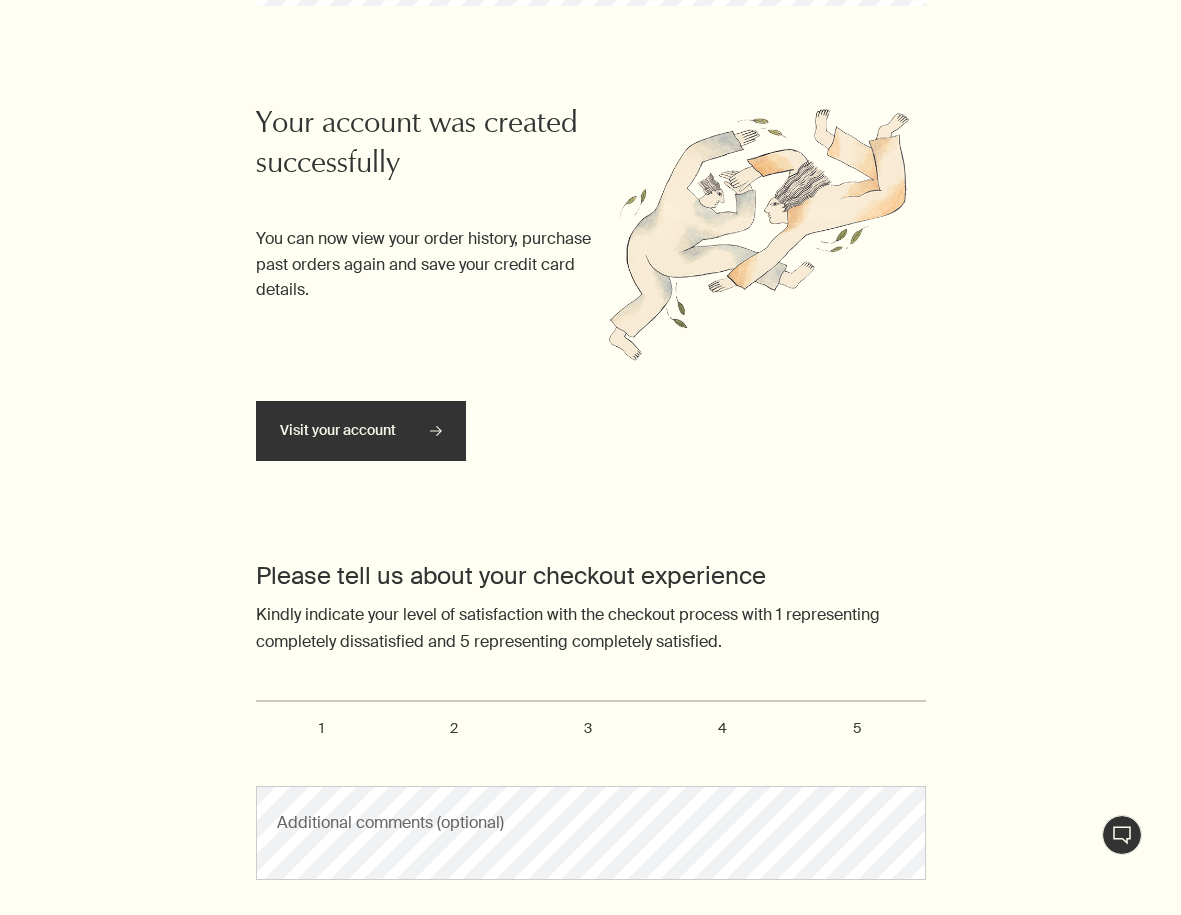 click on "5" at bounding box center [857, 728] 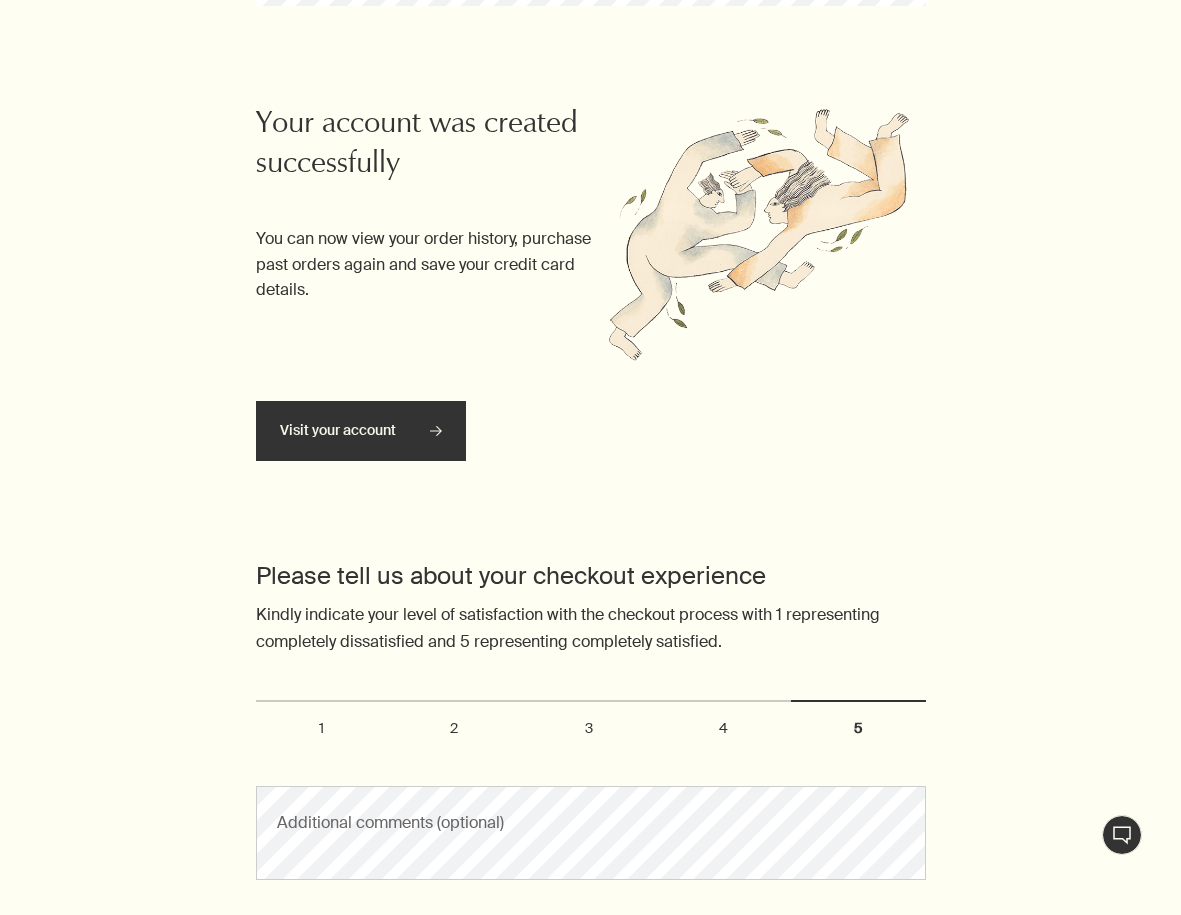 radio on "true" 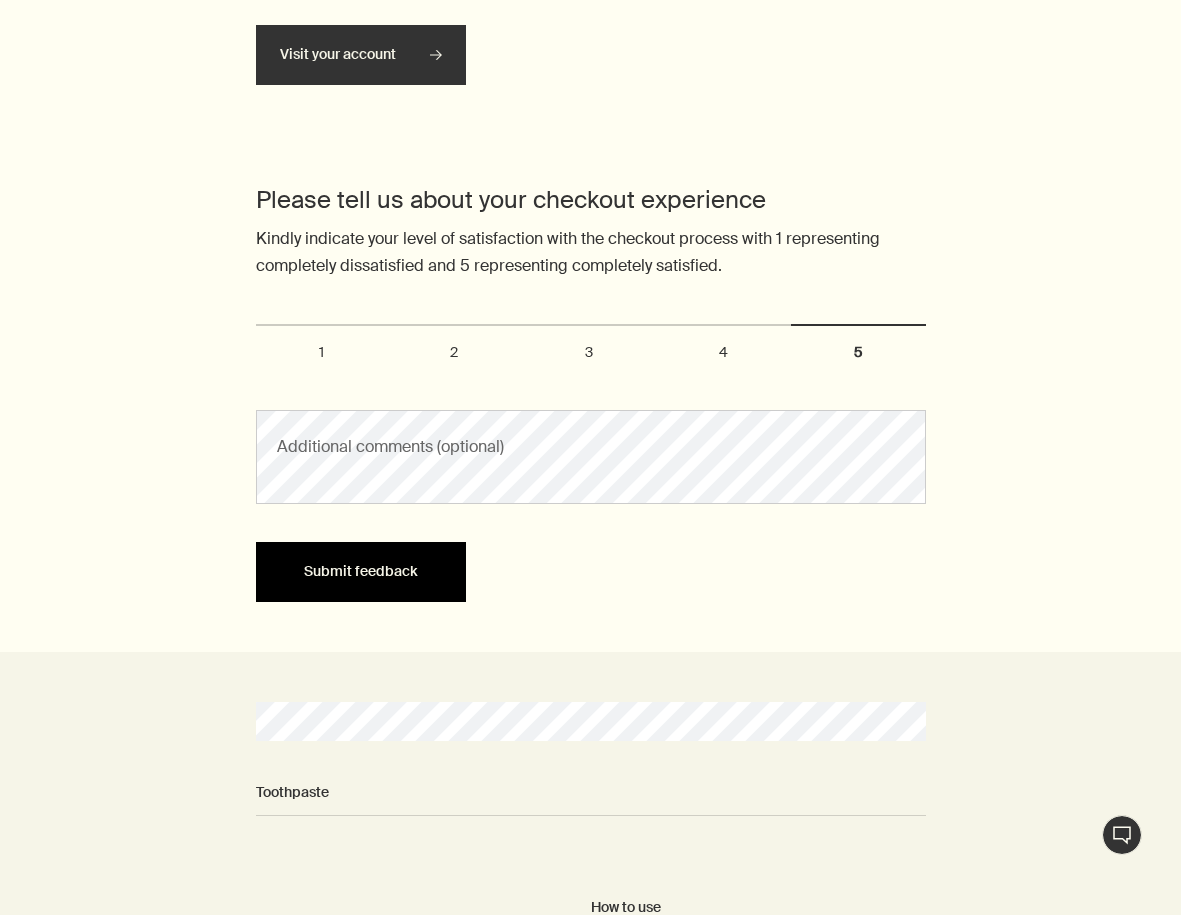 click on "Submit feedback" at bounding box center [361, 572] 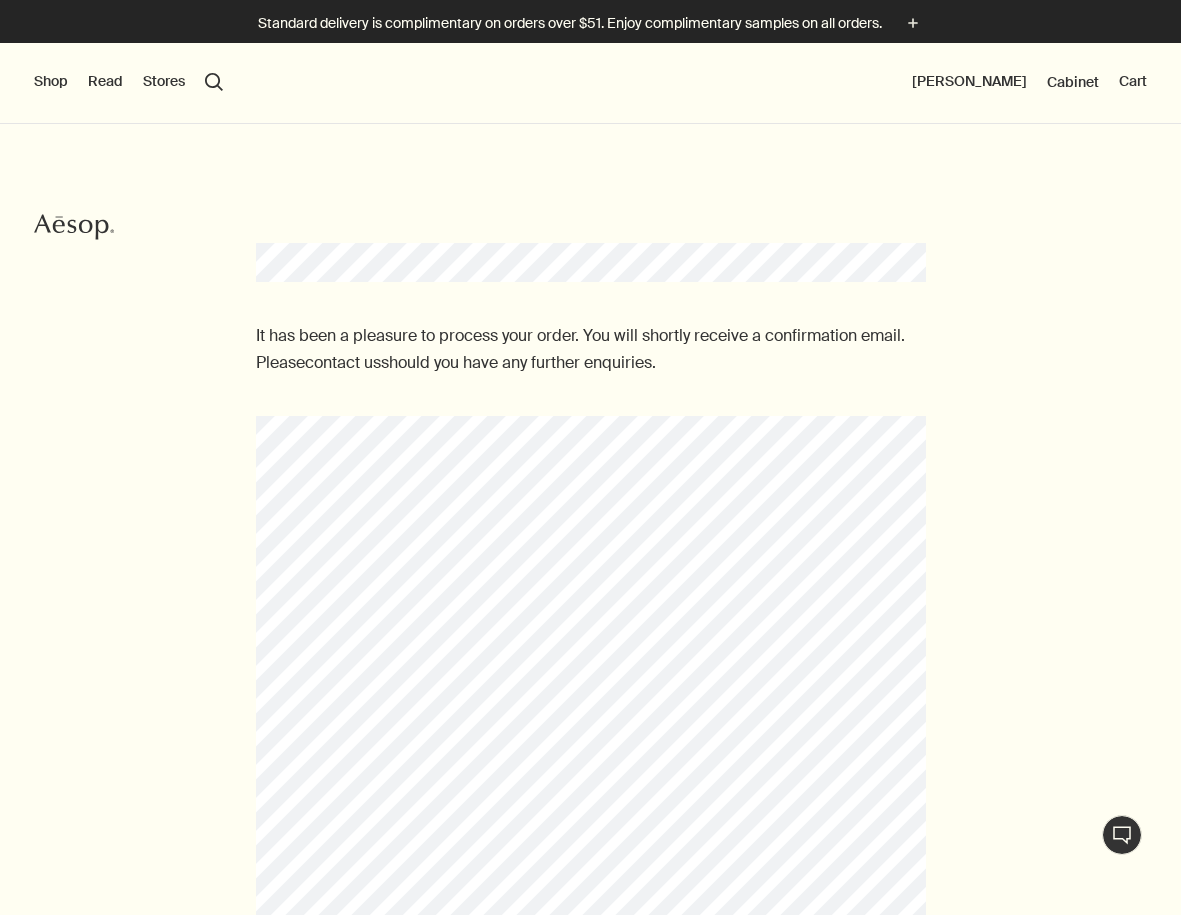 scroll, scrollTop: 173, scrollLeft: 0, axis: vertical 